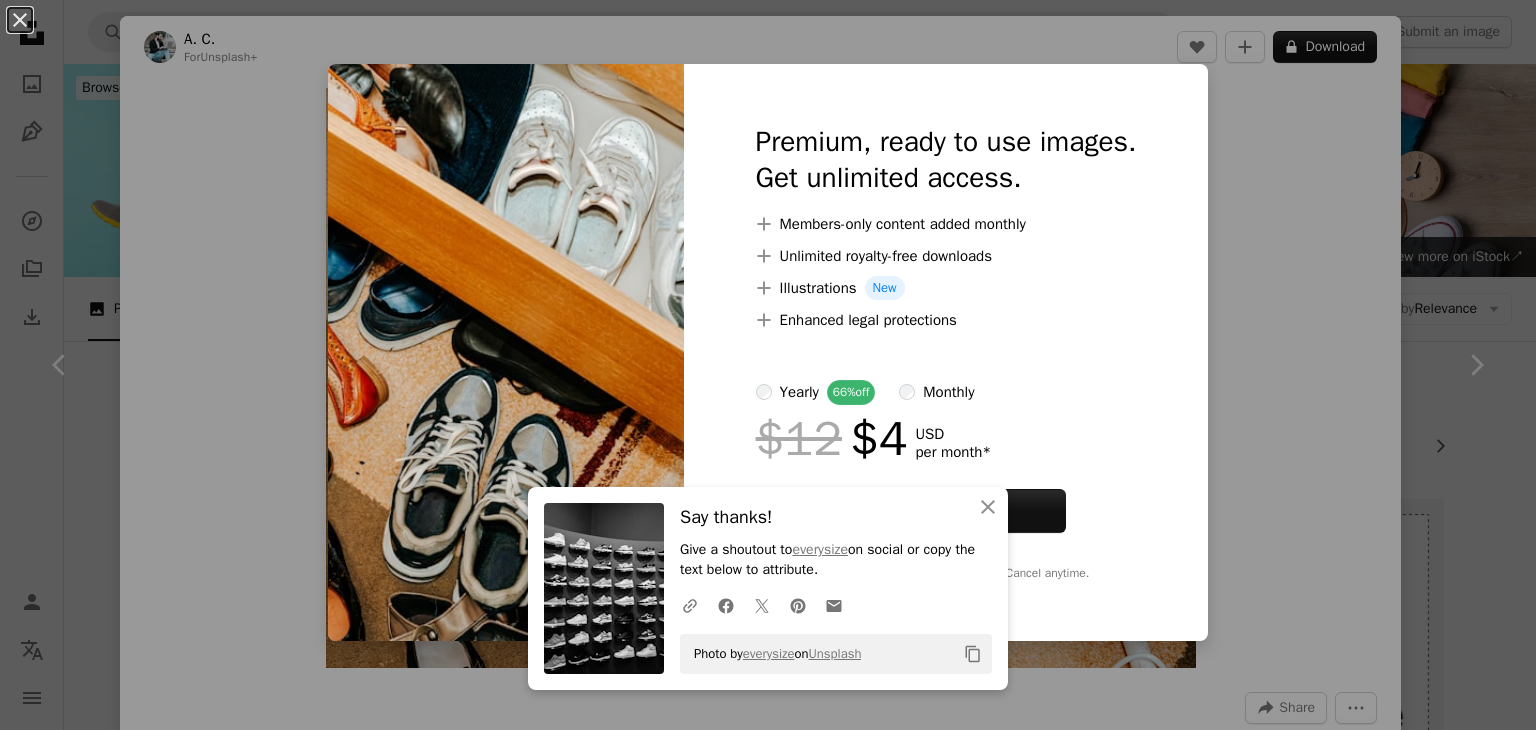 scroll, scrollTop: 900, scrollLeft: 0, axis: vertical 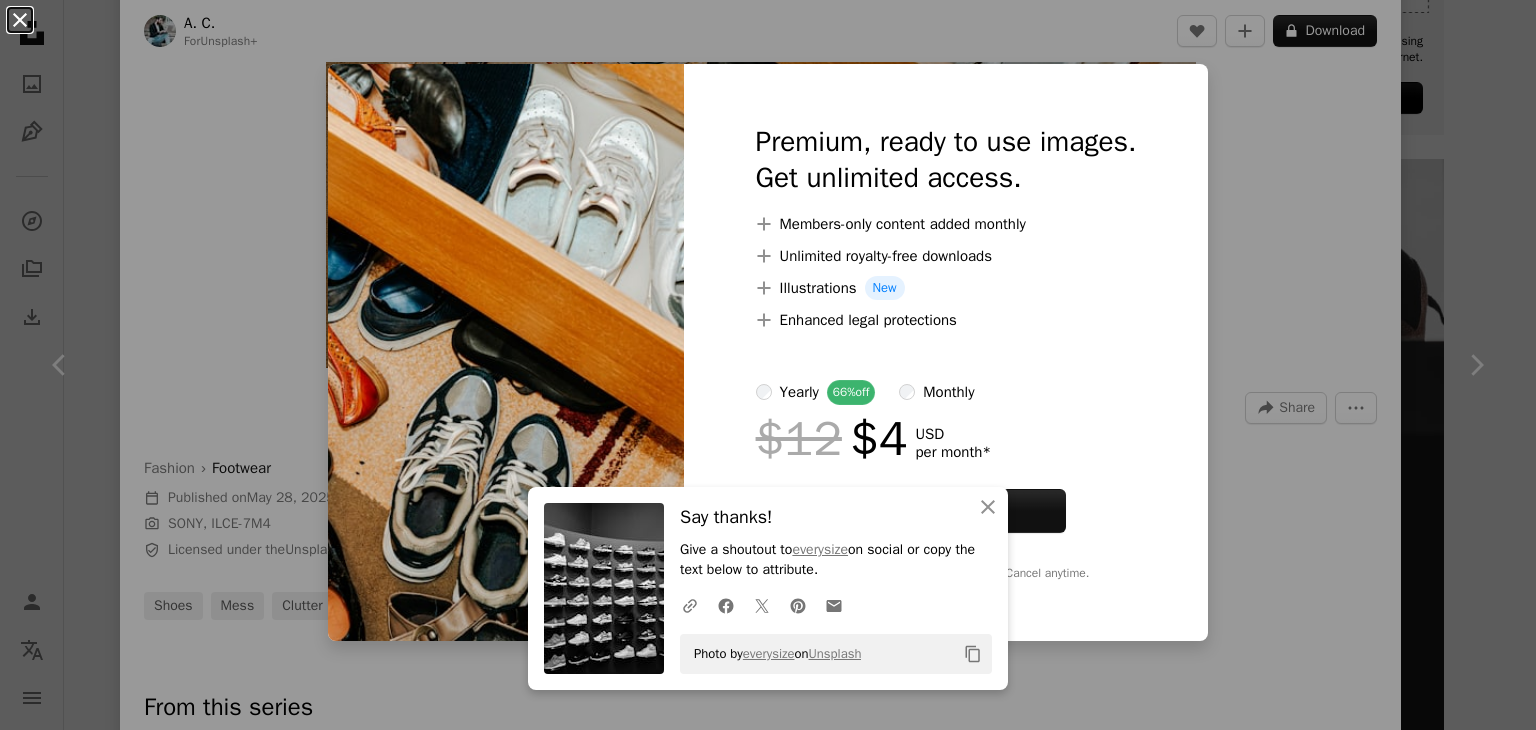 click on "An X shape" at bounding box center (20, 20) 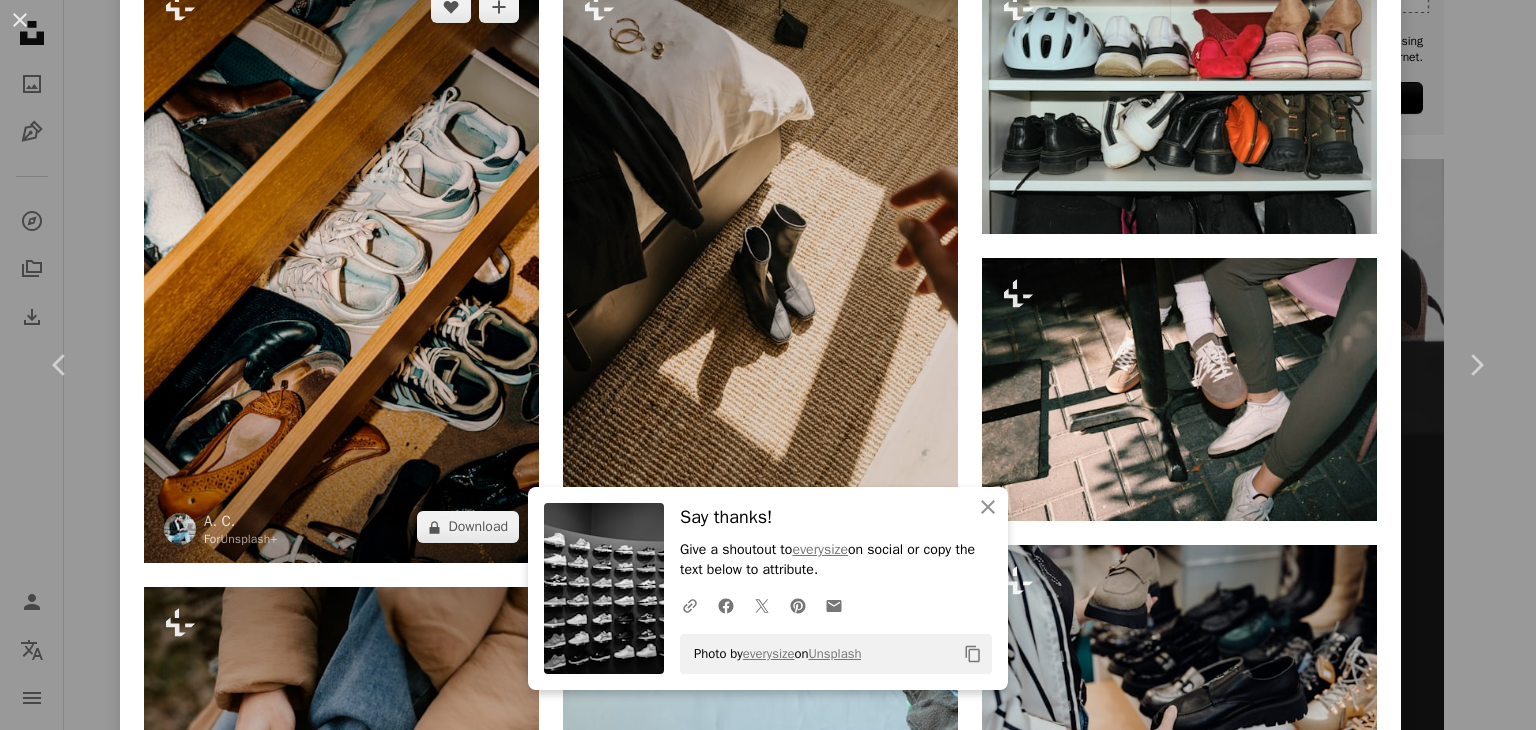 scroll, scrollTop: 1600, scrollLeft: 0, axis: vertical 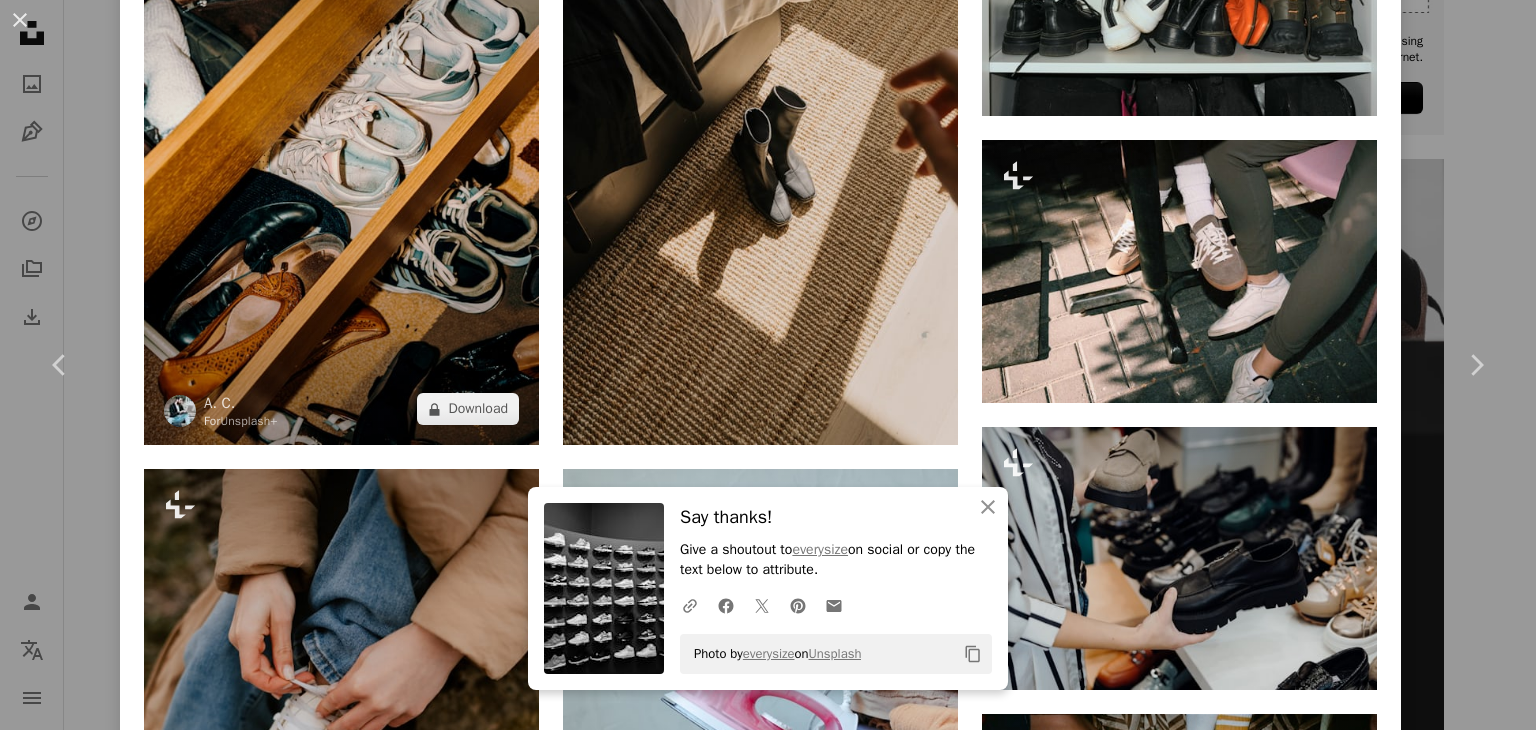 click at bounding box center [341, 149] 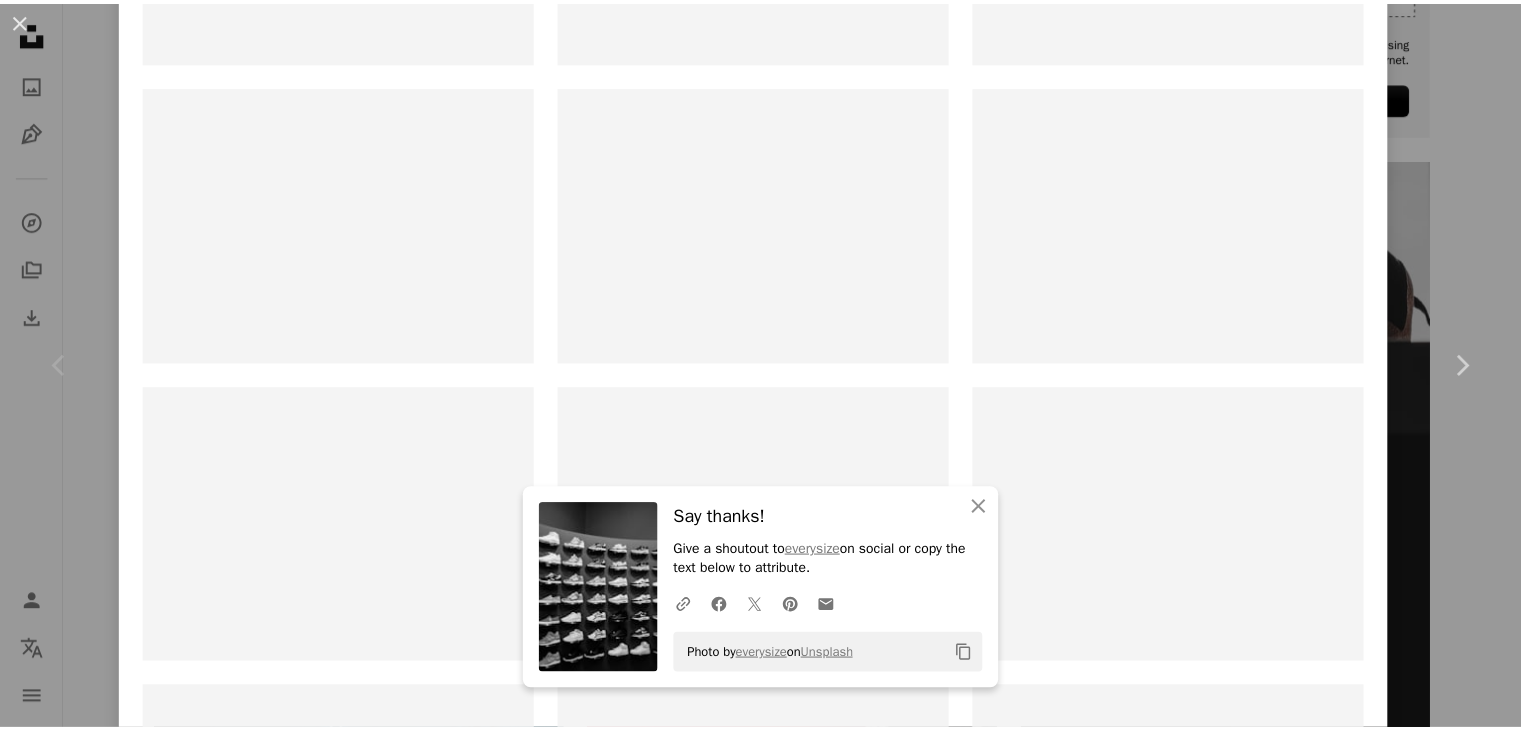 scroll, scrollTop: 0, scrollLeft: 0, axis: both 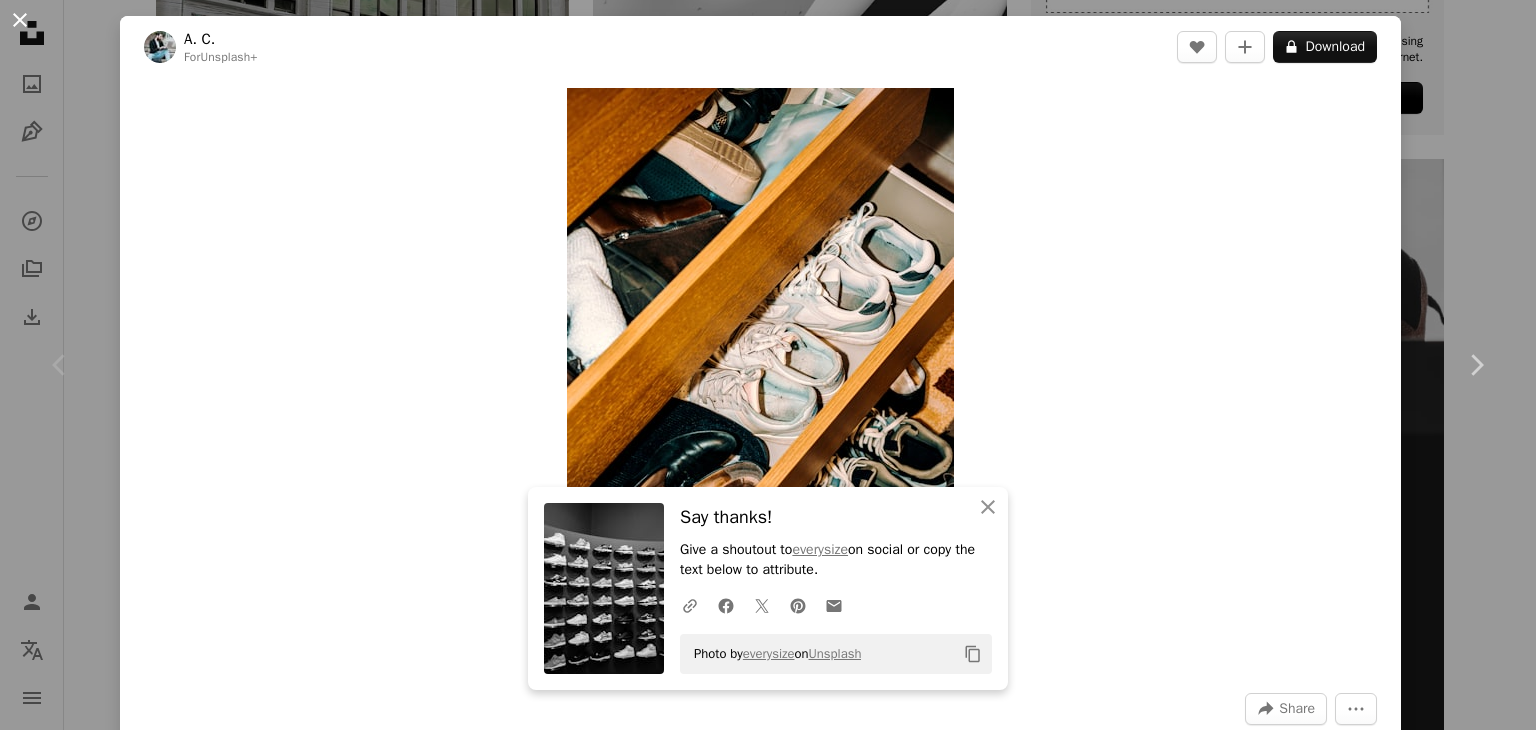 click on "An X shape" at bounding box center [20, 20] 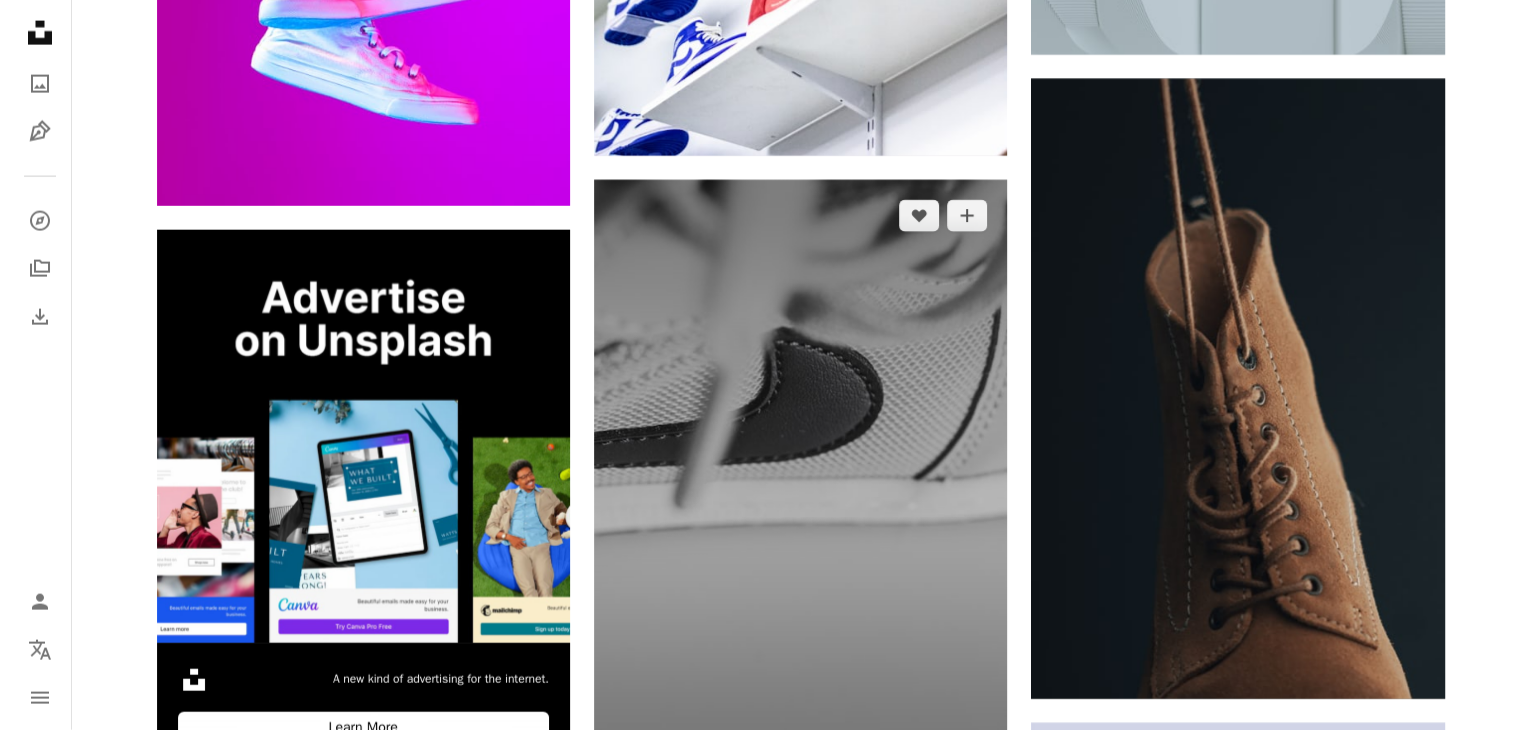 scroll, scrollTop: 4200, scrollLeft: 0, axis: vertical 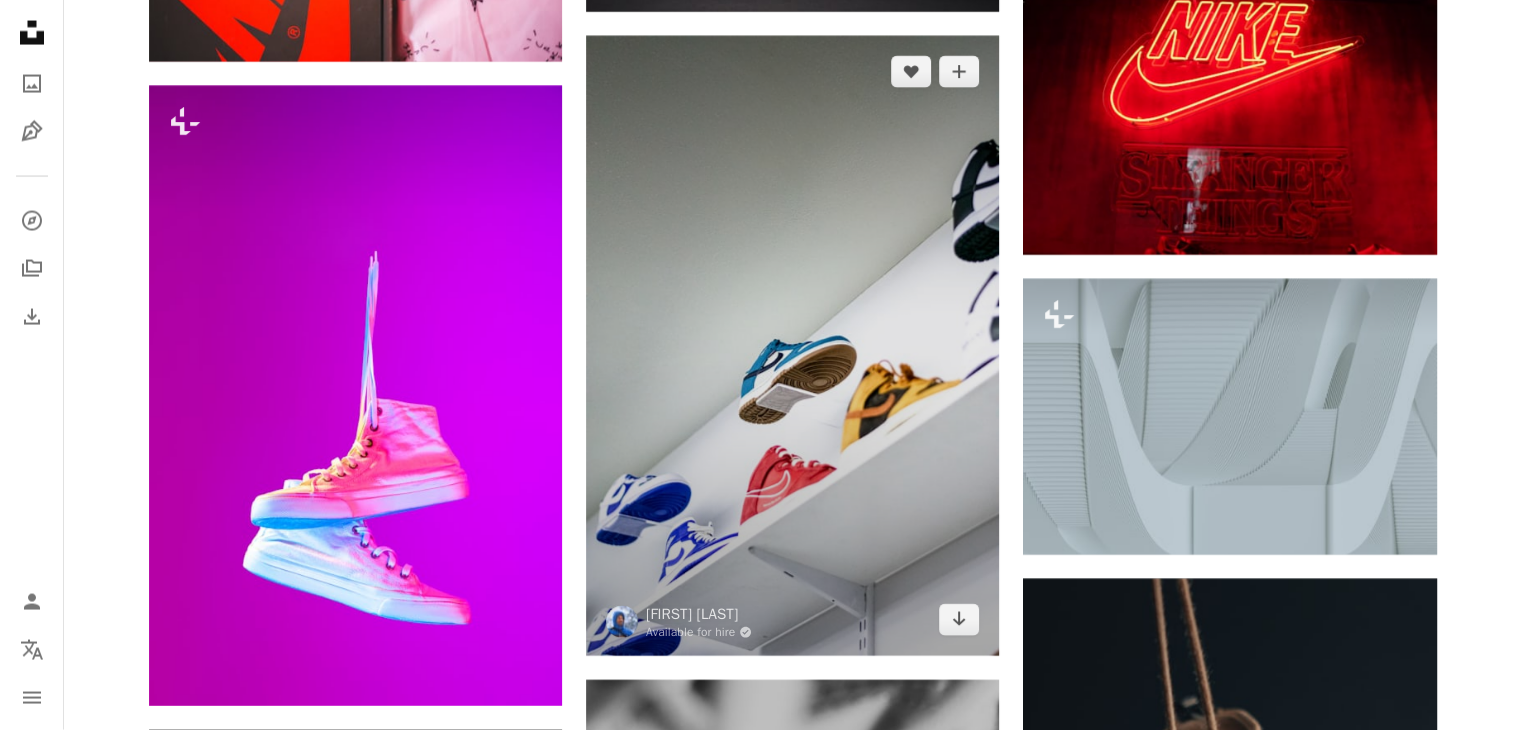 click at bounding box center [792, 346] 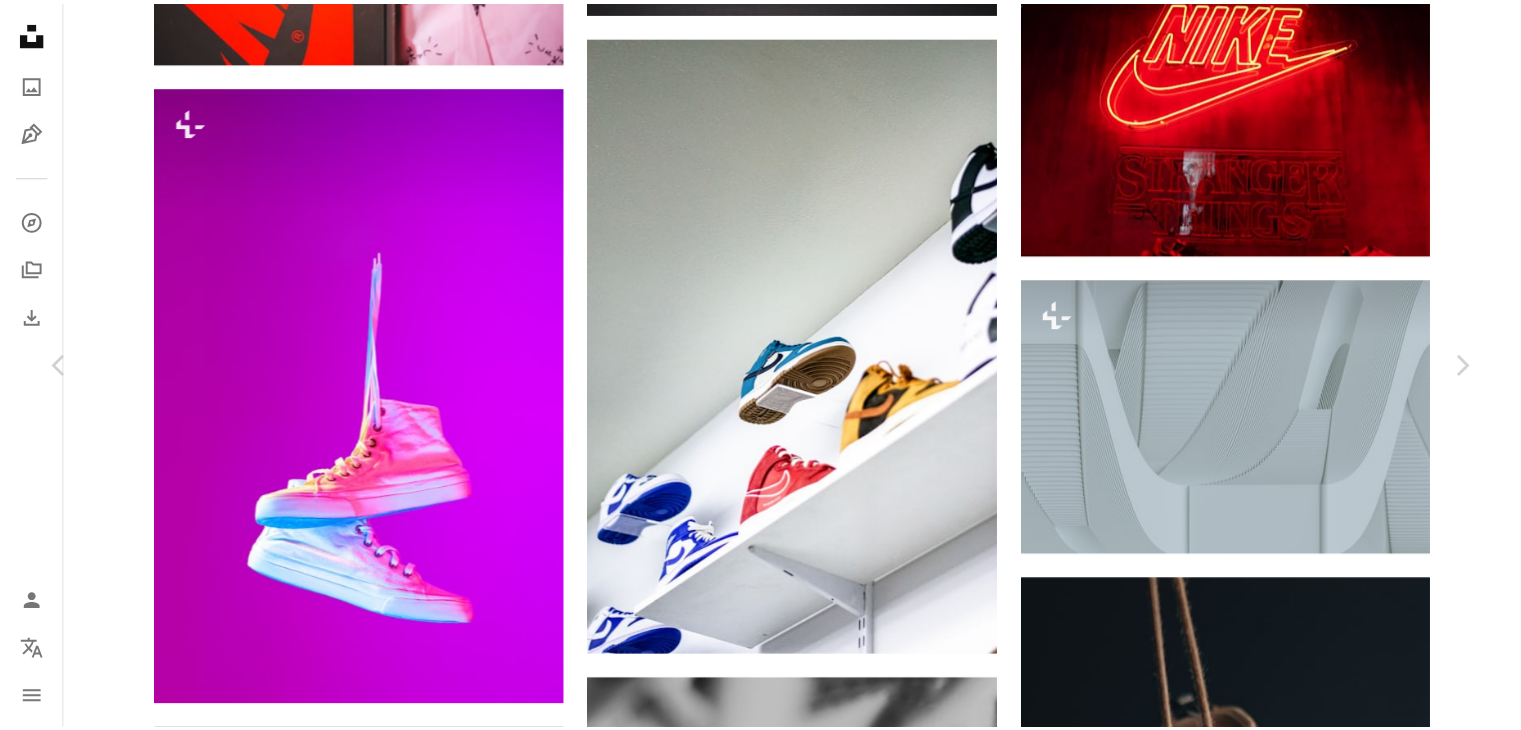 scroll, scrollTop: 3900, scrollLeft: 0, axis: vertical 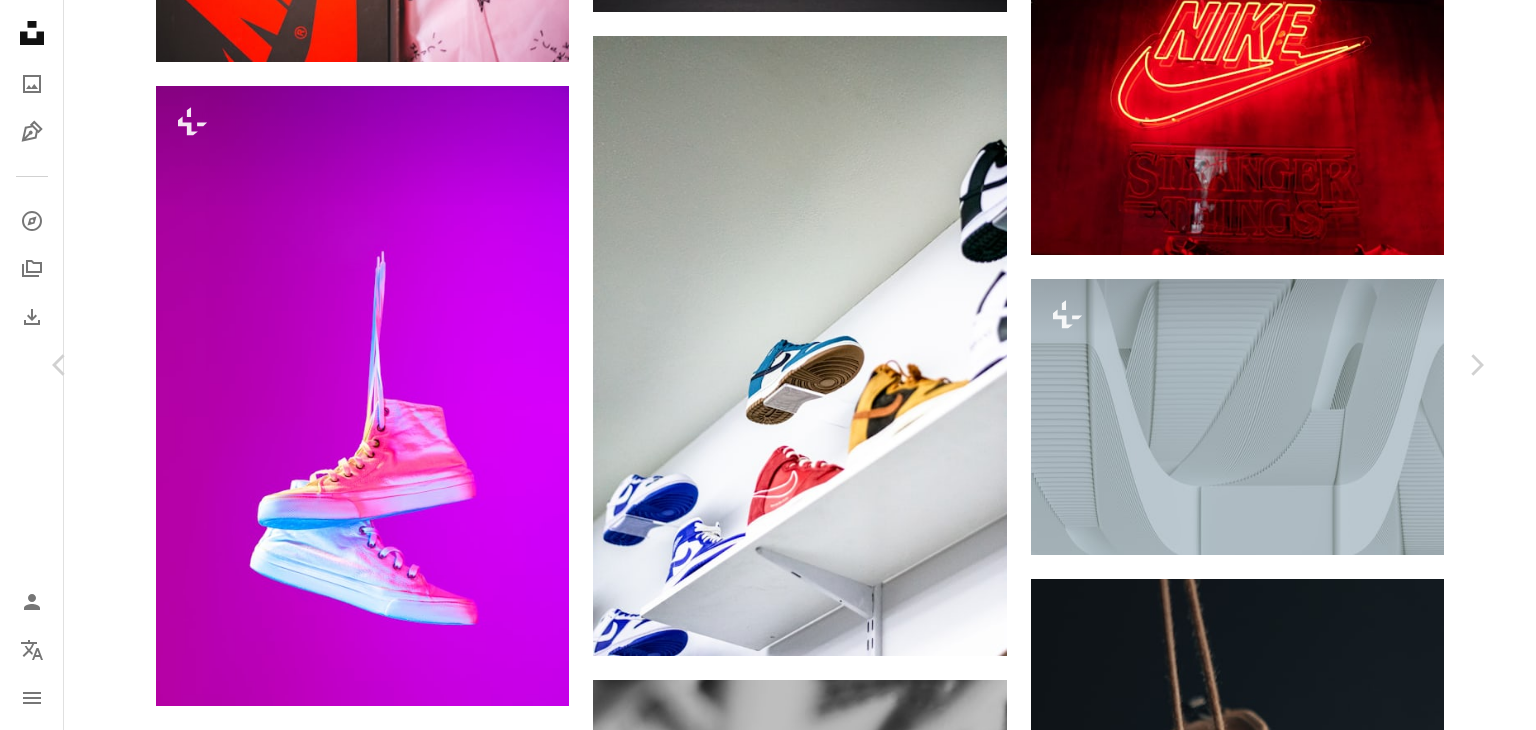 click on "An X shape Chevron left Chevron right [FIRST] [LAST] Available for hire A checkmark inside of a circle A heart A plus sign Download free Chevron down Zoom in Views 57,238 Downloads 831 A forward-right arrow Share Info icon Info More Actions Calendar outlined Published on [DATE], [YEAR] Camera NIKON CORPORATION, NIKON D7200 Safety Free to use under the Unsplash License shoes sneakers hype hypebeast forces interior design shoe sunglasses hat sneaker cap accessories indoors baseball cap Free stock photos Browse premium related images on iStock | Save 20% with code UNSPLASH20 View more on iStock ↗ Related images A heart A plus sign [FIRST] [LAST] Arrow pointing down Plus sign for Unsplash+ A heart A plus sign [FIRST] [LAST] For Unsplash+ A lock Download Plus sign for Unsplash+ A heart A plus sign [FIRST] [LAST] For Unsplash+ A lock Download A heart A plus sign [FIRST] [LAST] Available for hire A checkmark inside of a circle Arrow pointing down A heart A plus sign [FIRST] [LAST] A heart" at bounding box center (768, 3491) 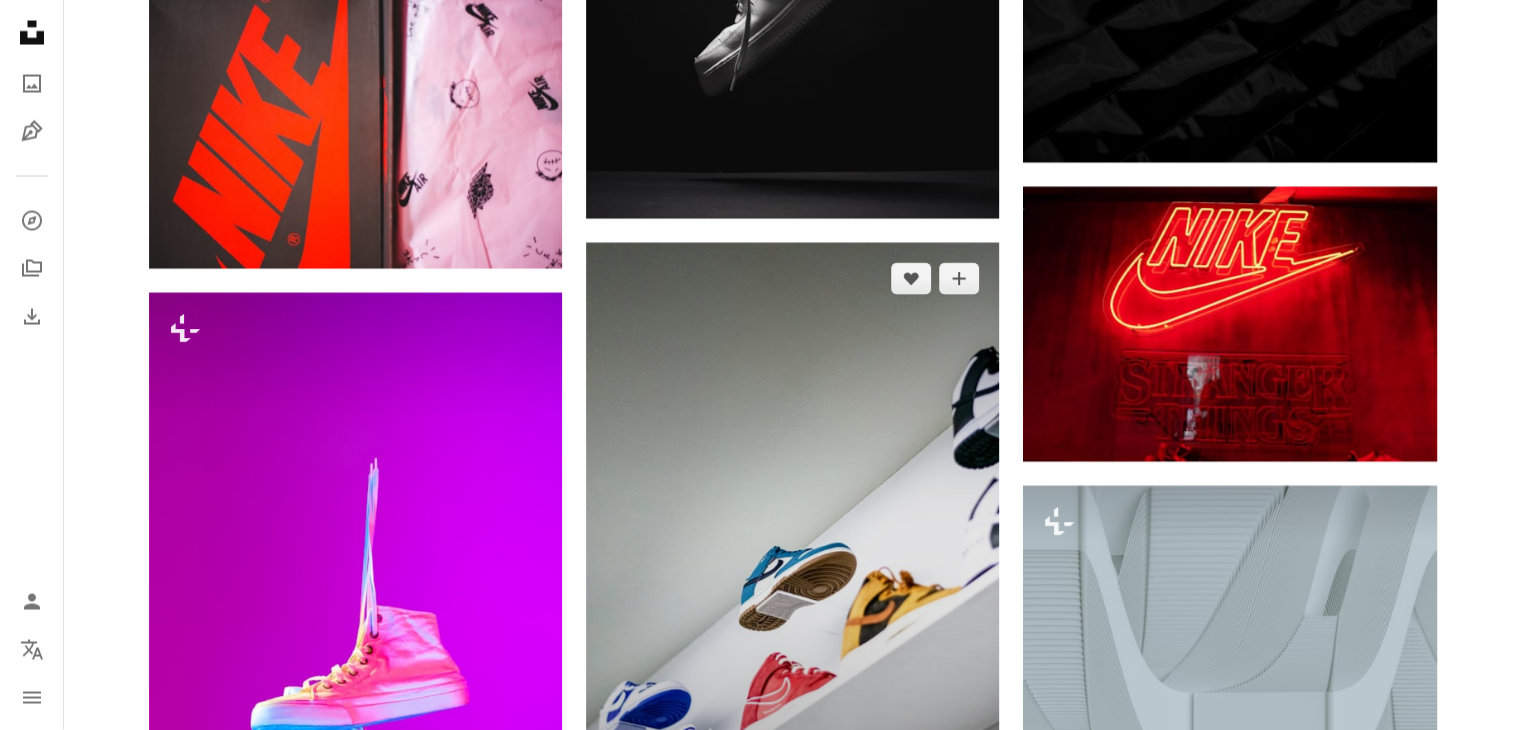 scroll, scrollTop: 4100, scrollLeft: 0, axis: vertical 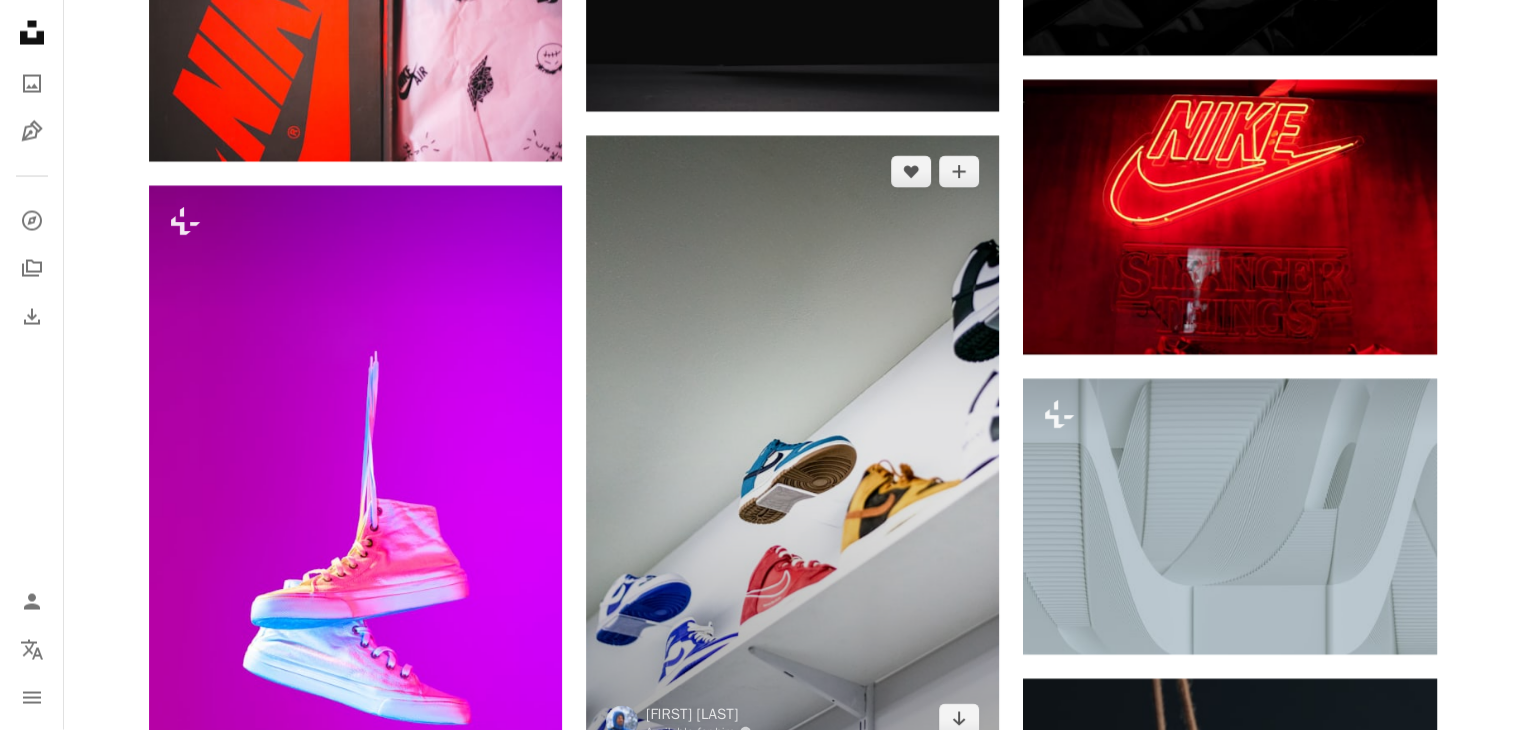 click at bounding box center (792, 446) 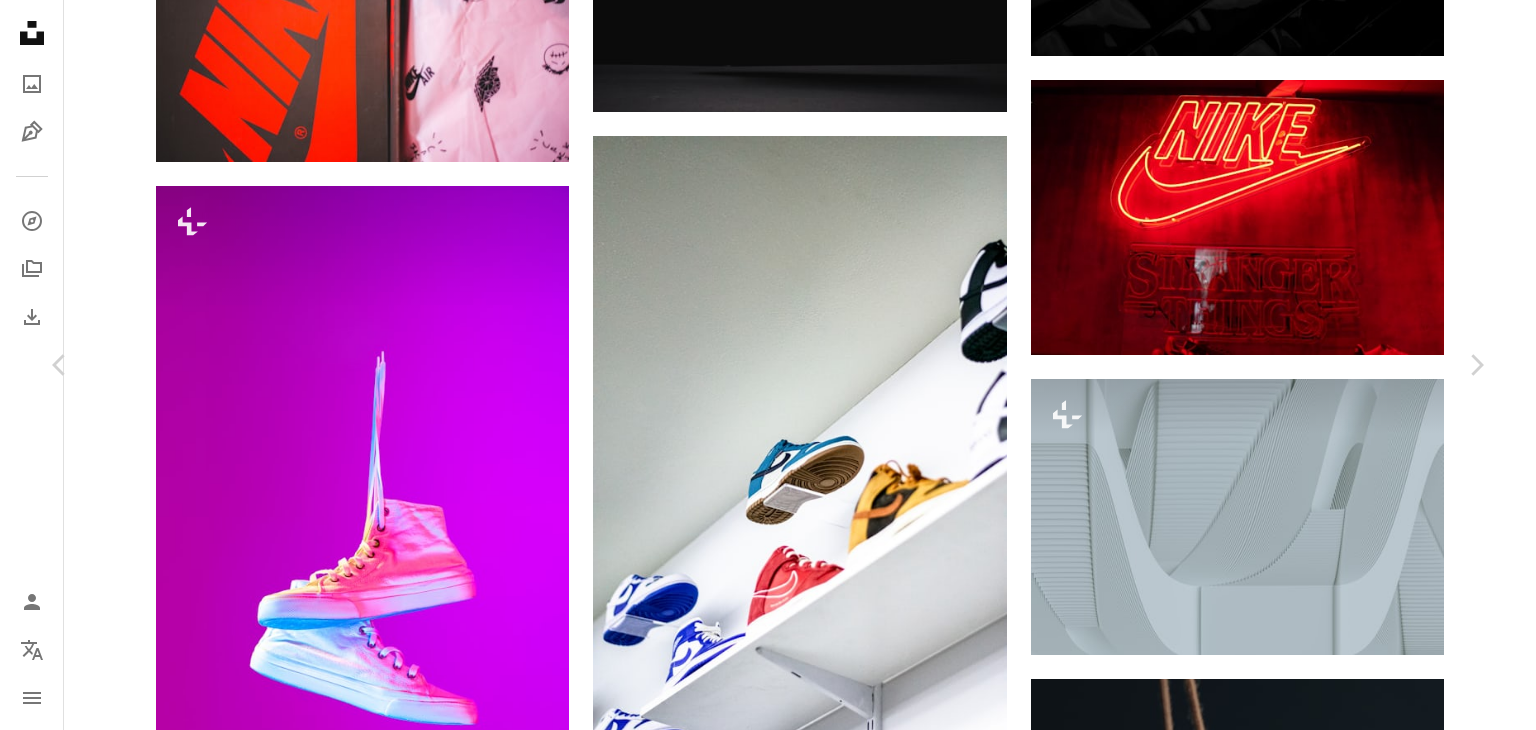 click on "Chevron down" 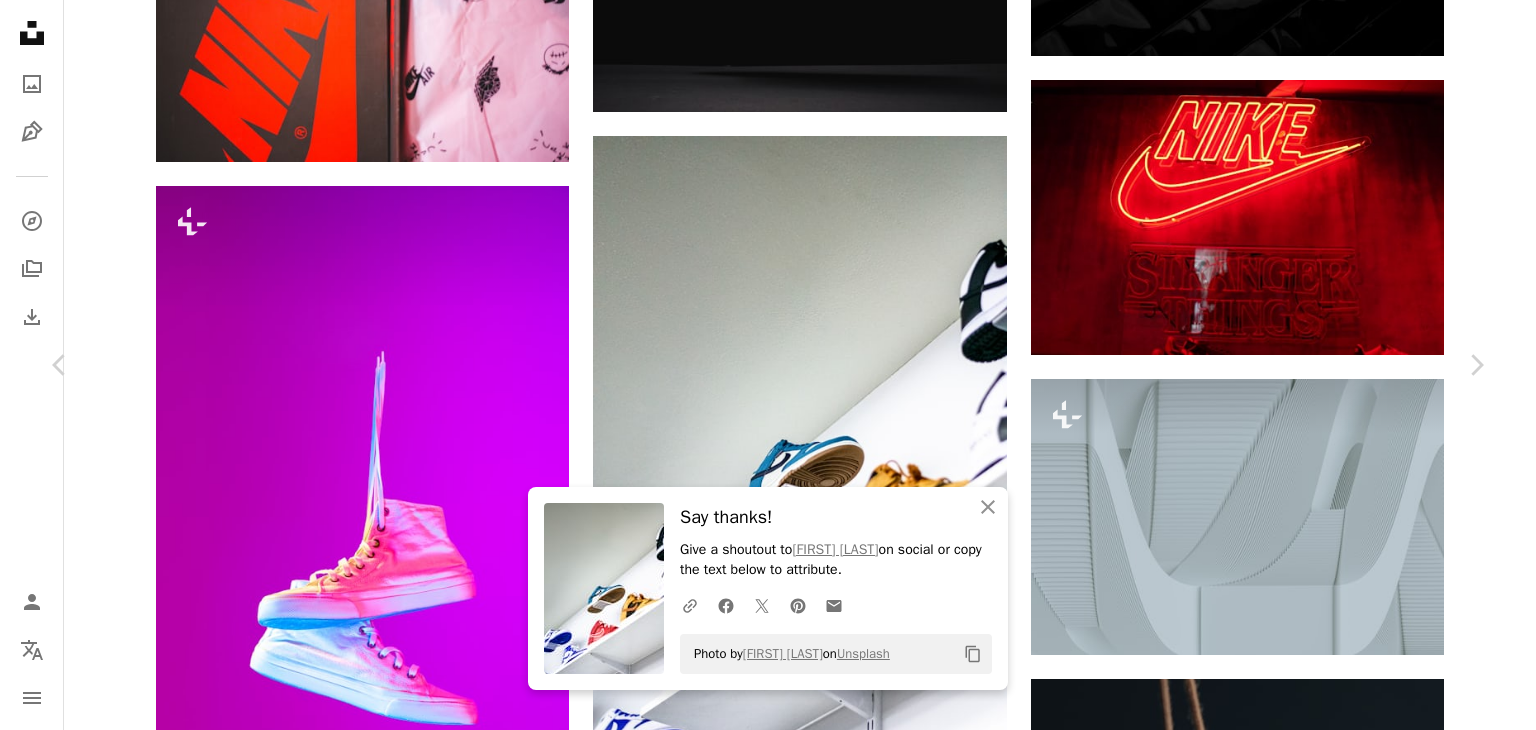 click on "An X shape" at bounding box center (20, 20) 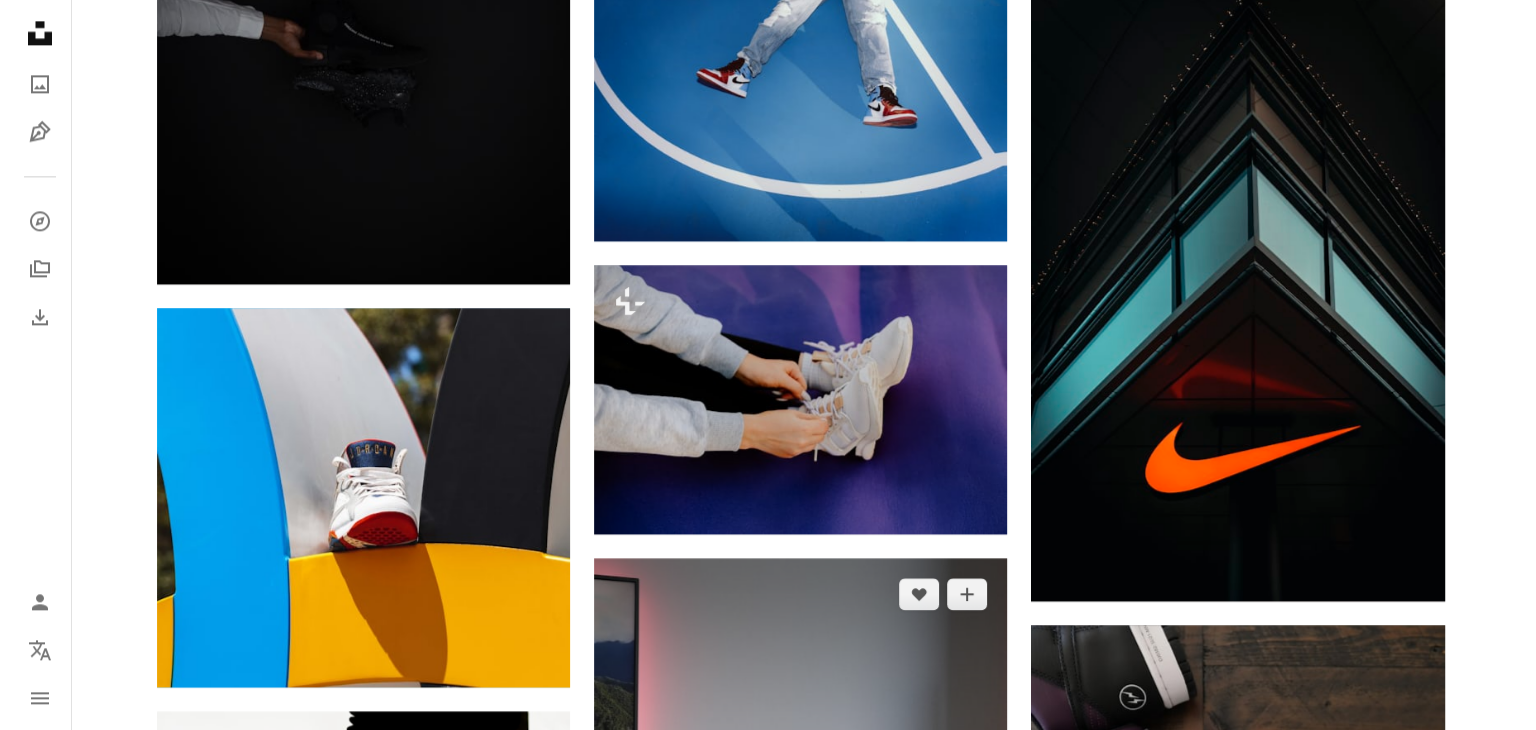 scroll, scrollTop: 3000, scrollLeft: 0, axis: vertical 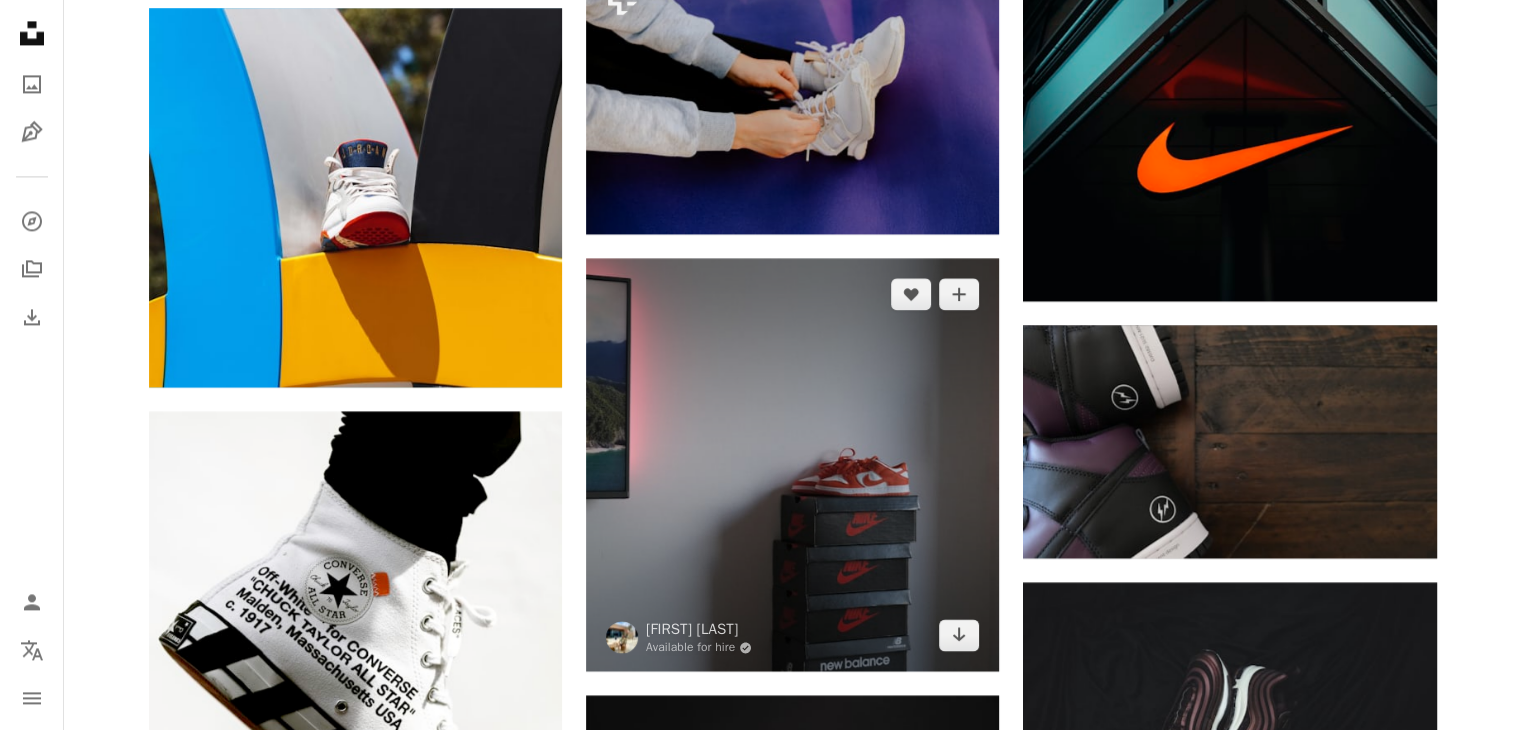click at bounding box center [792, 464] 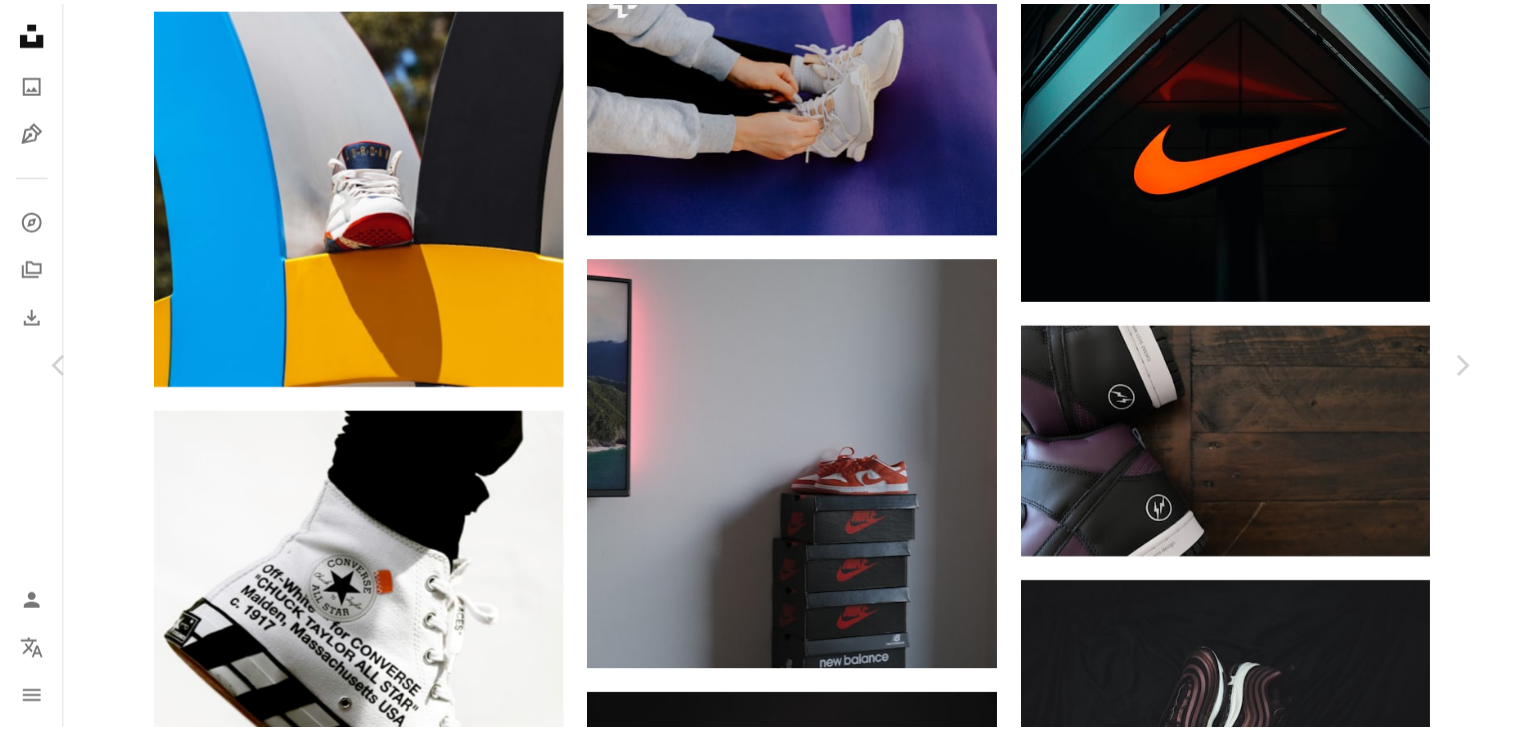 scroll, scrollTop: 1500, scrollLeft: 0, axis: vertical 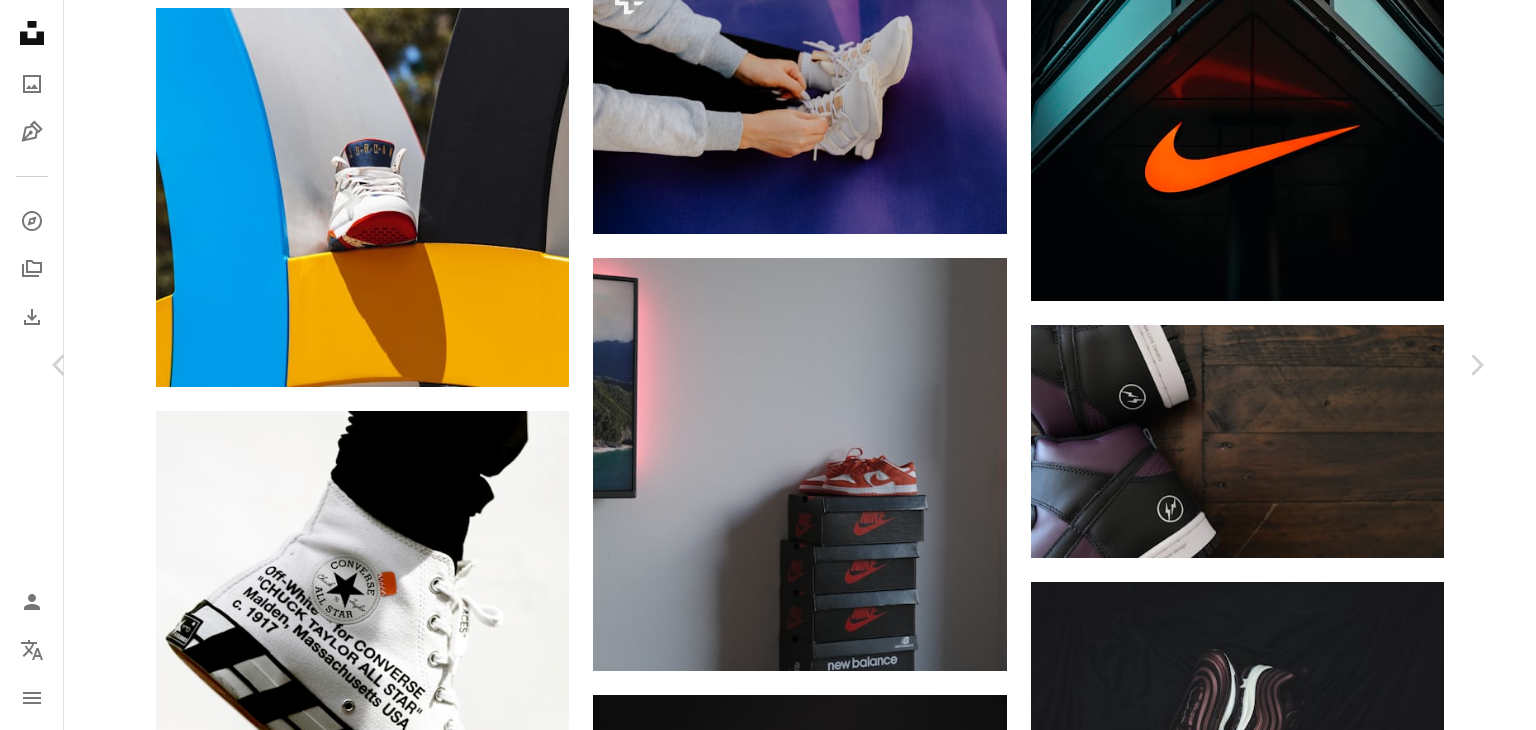 click on "An X shape" at bounding box center [20, 20] 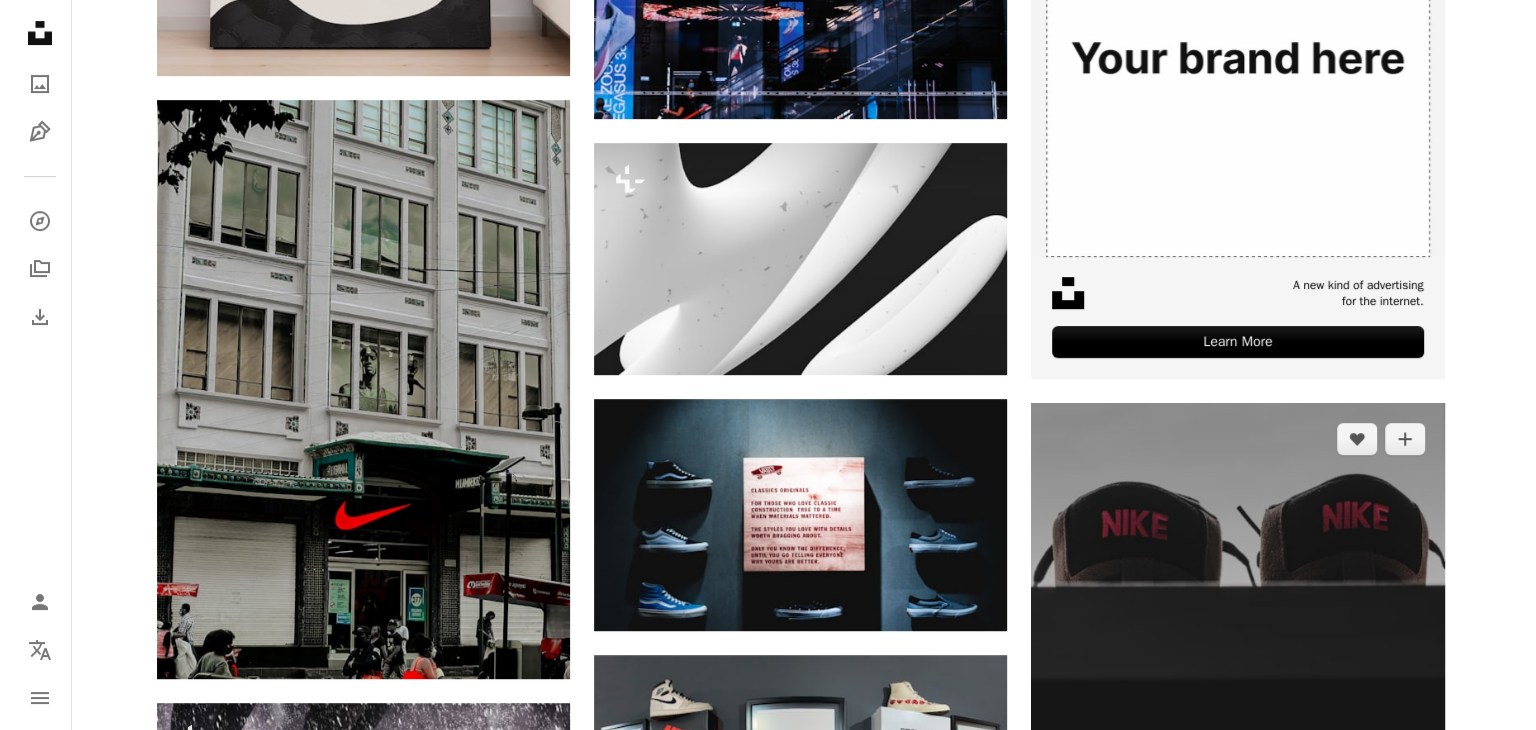 scroll, scrollTop: 800, scrollLeft: 0, axis: vertical 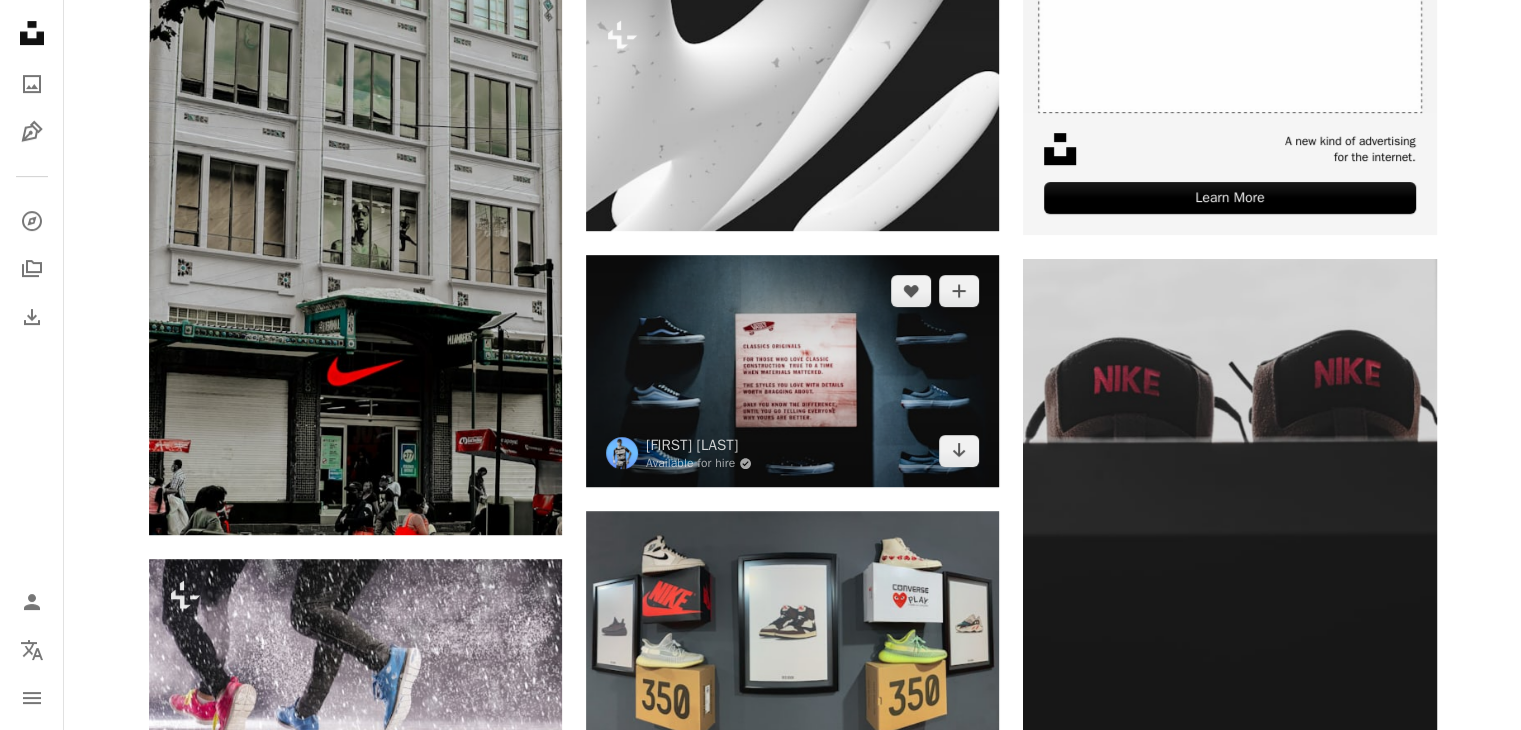 click at bounding box center (792, 371) 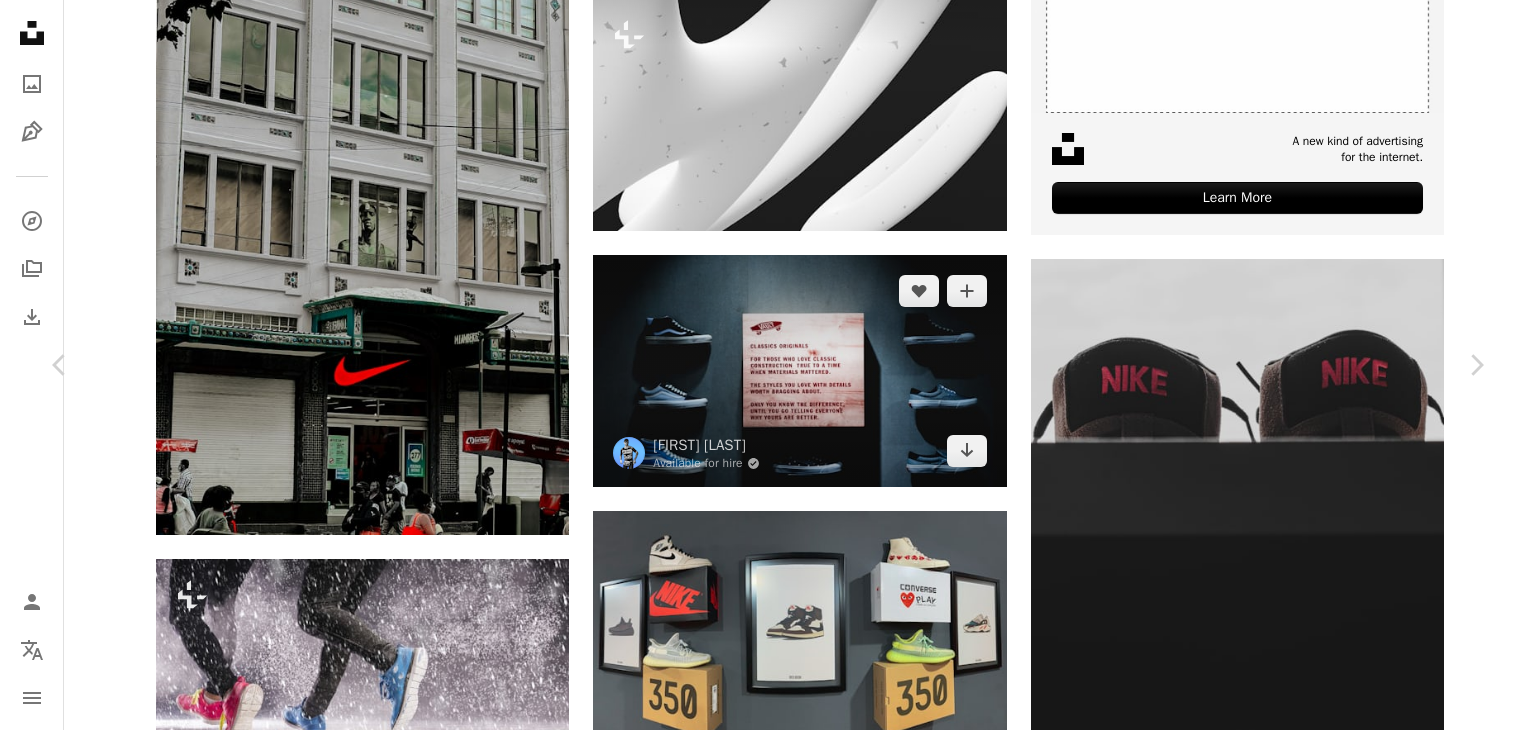 scroll, scrollTop: 2300, scrollLeft: 0, axis: vertical 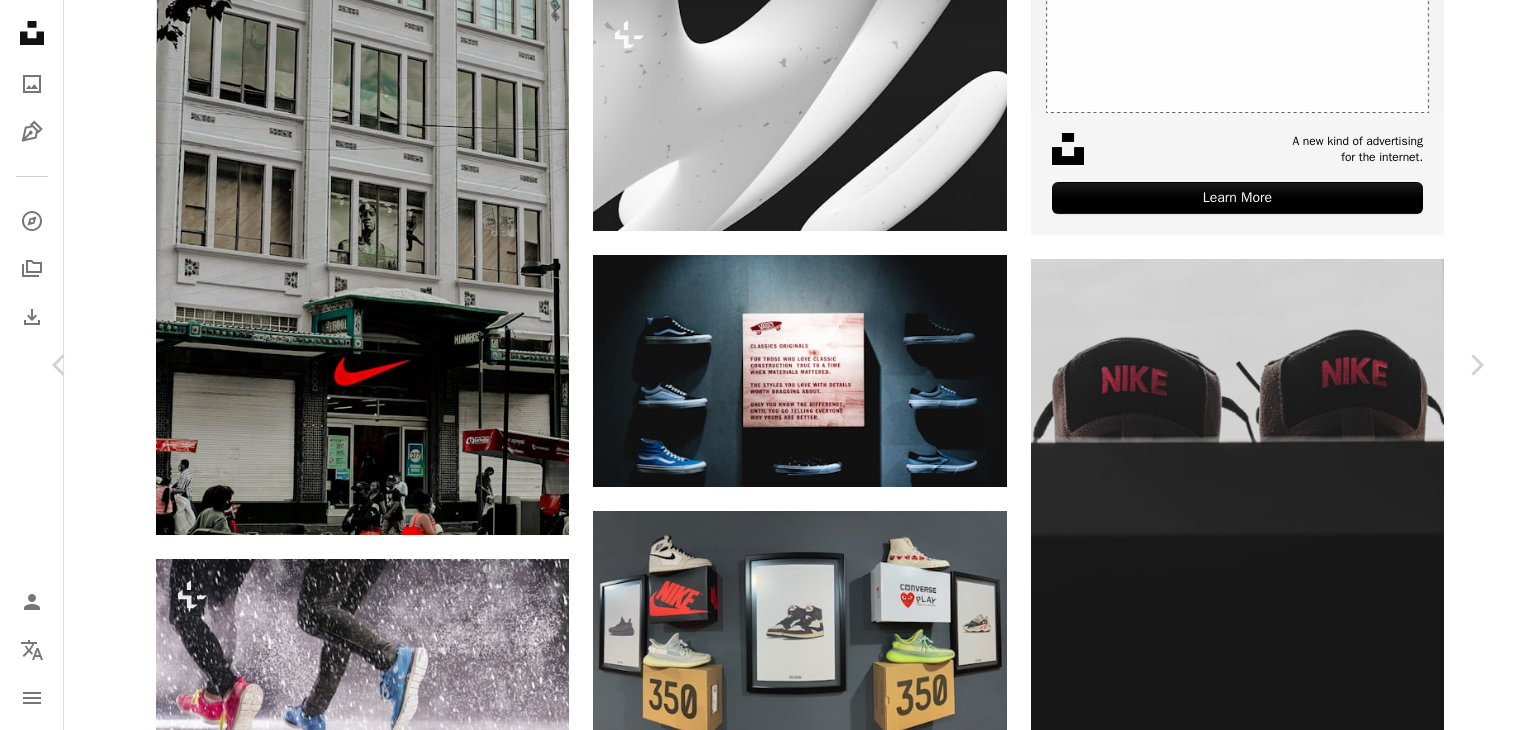 click at bounding box center (760, 6756) 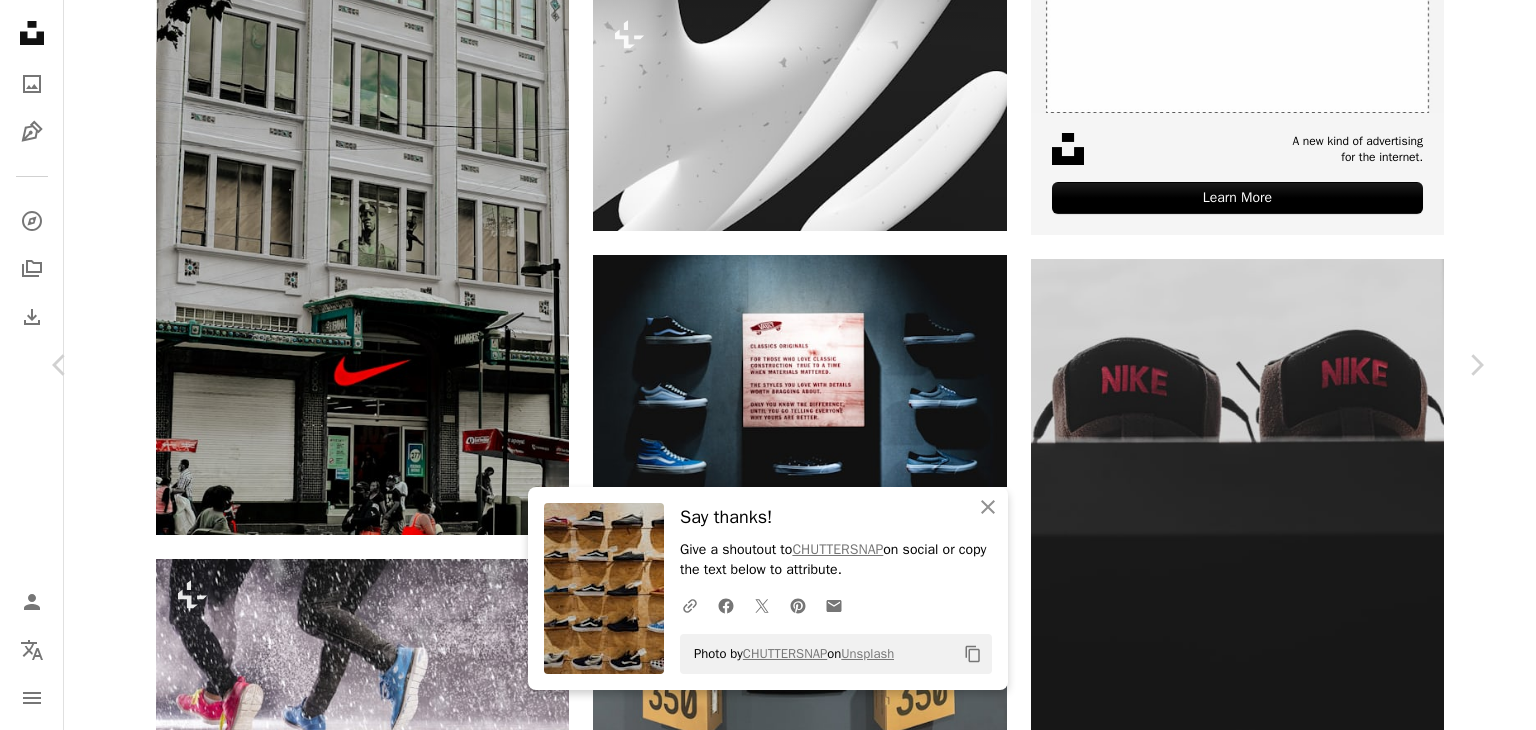 scroll, scrollTop: 1700, scrollLeft: 0, axis: vertical 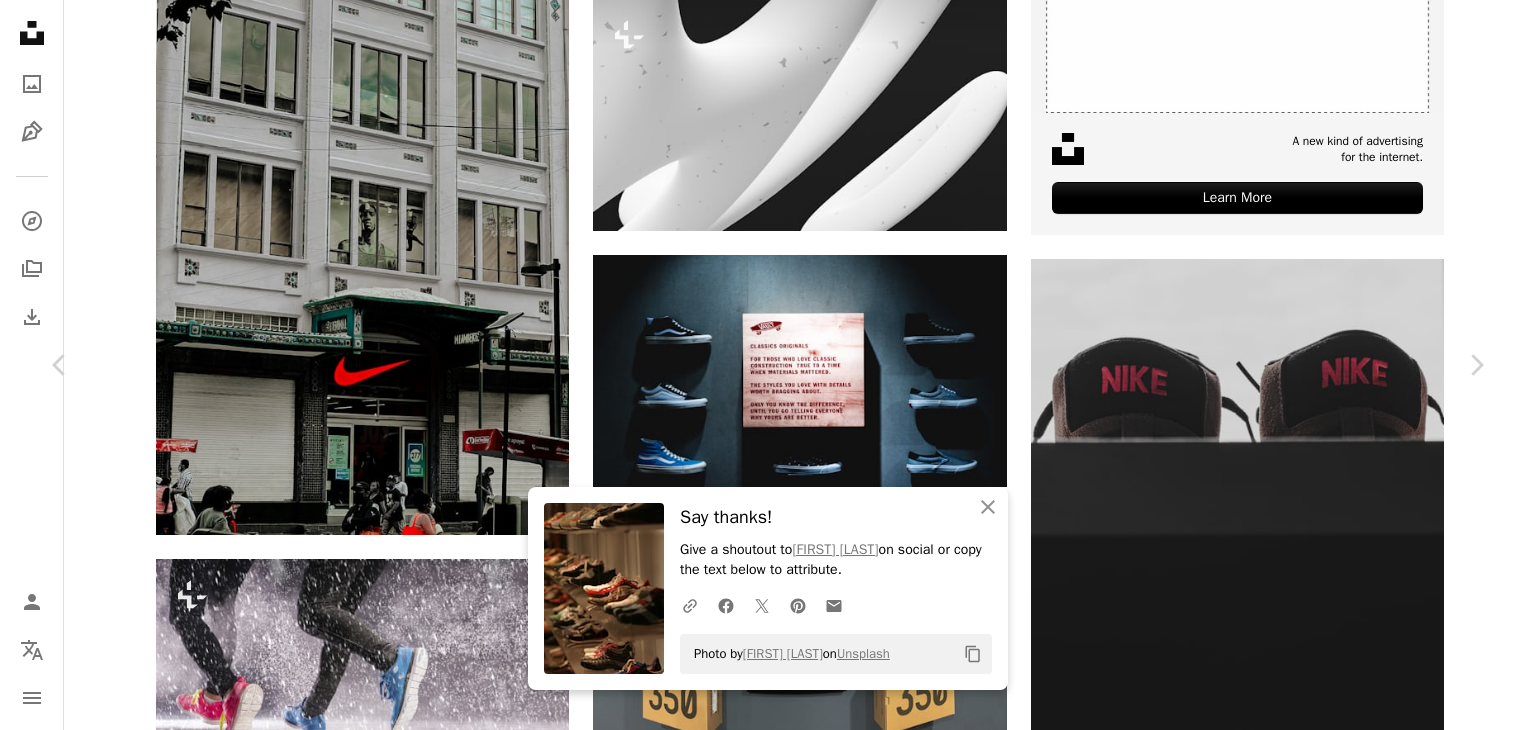 click on "An X shape" at bounding box center (20, 20) 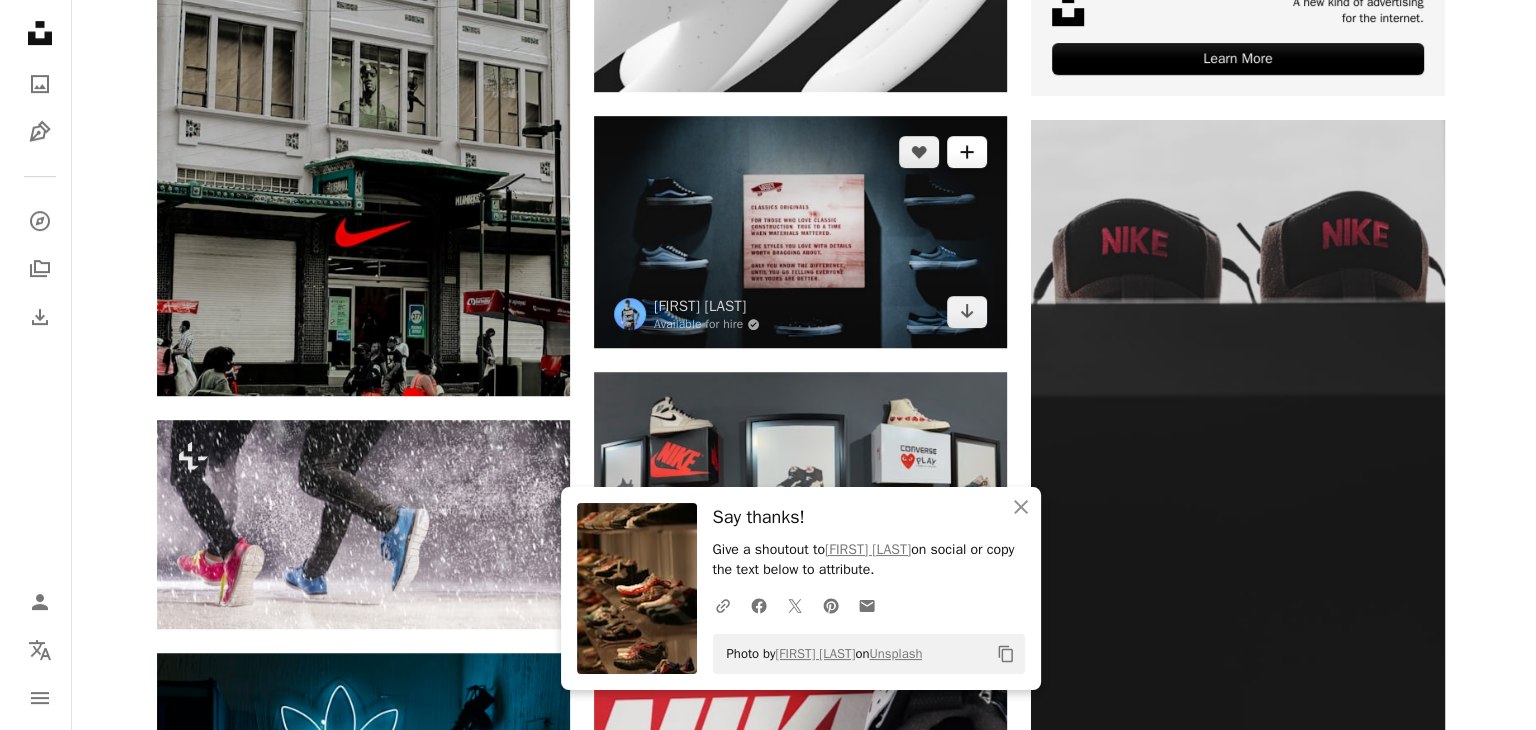 scroll, scrollTop: 700, scrollLeft: 0, axis: vertical 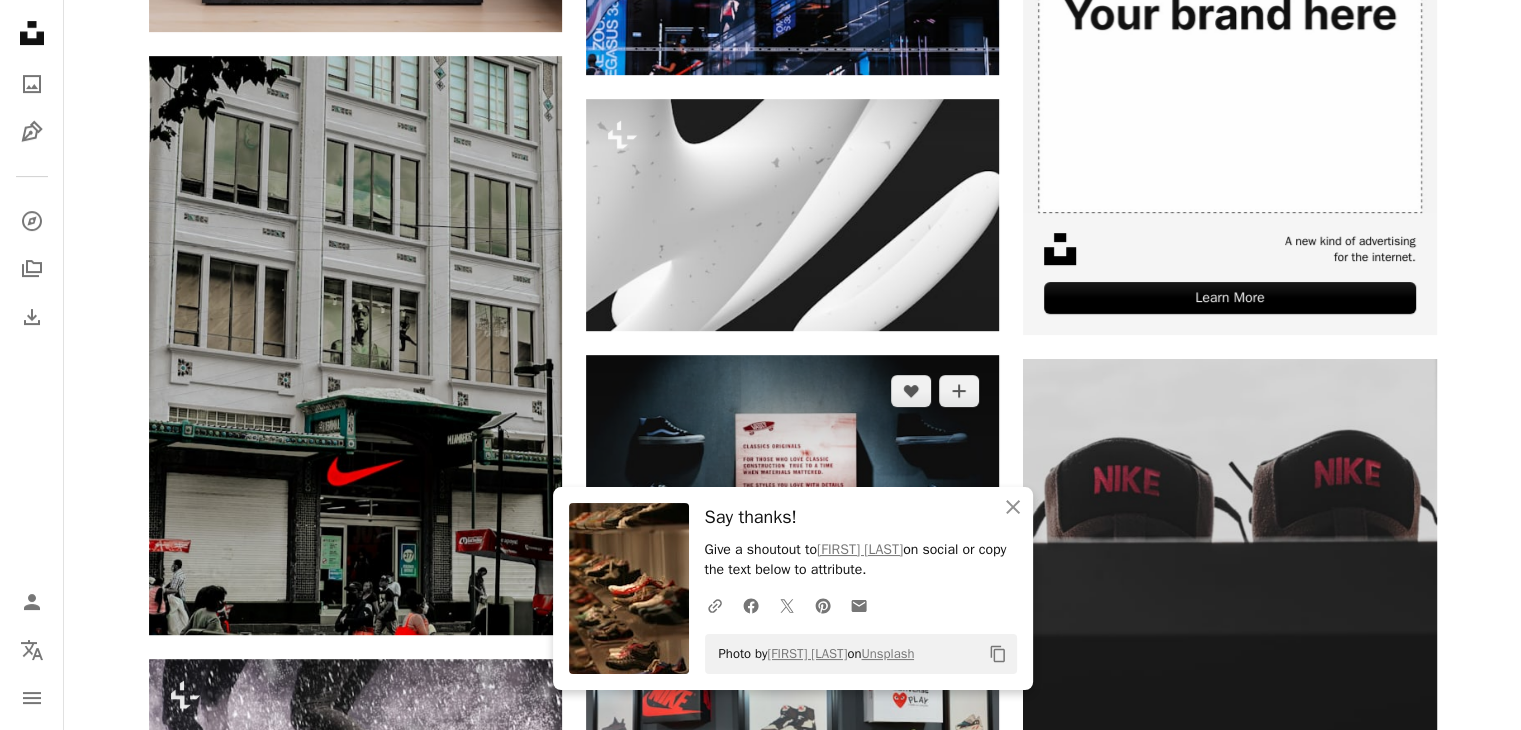 click at bounding box center [792, 471] 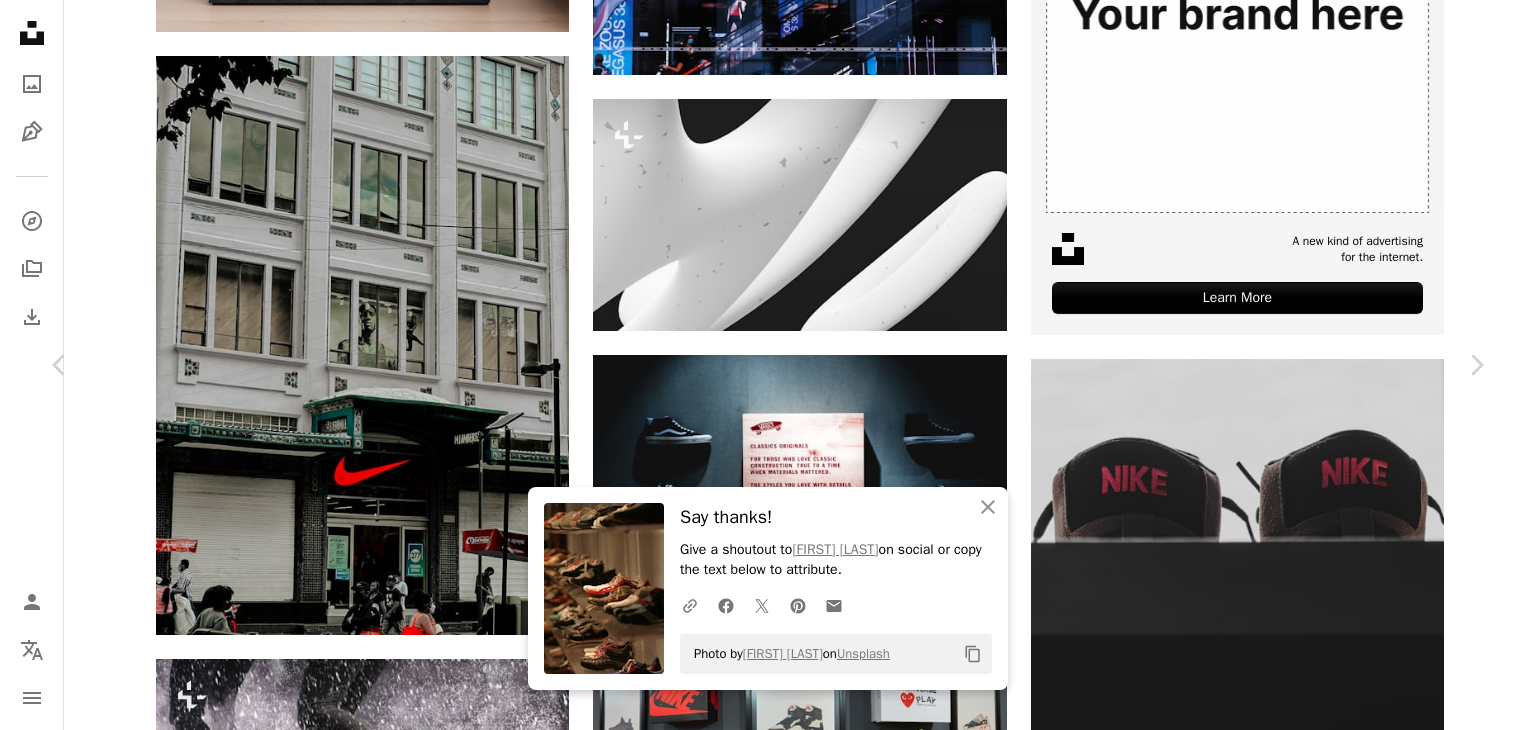 scroll, scrollTop: 1400, scrollLeft: 0, axis: vertical 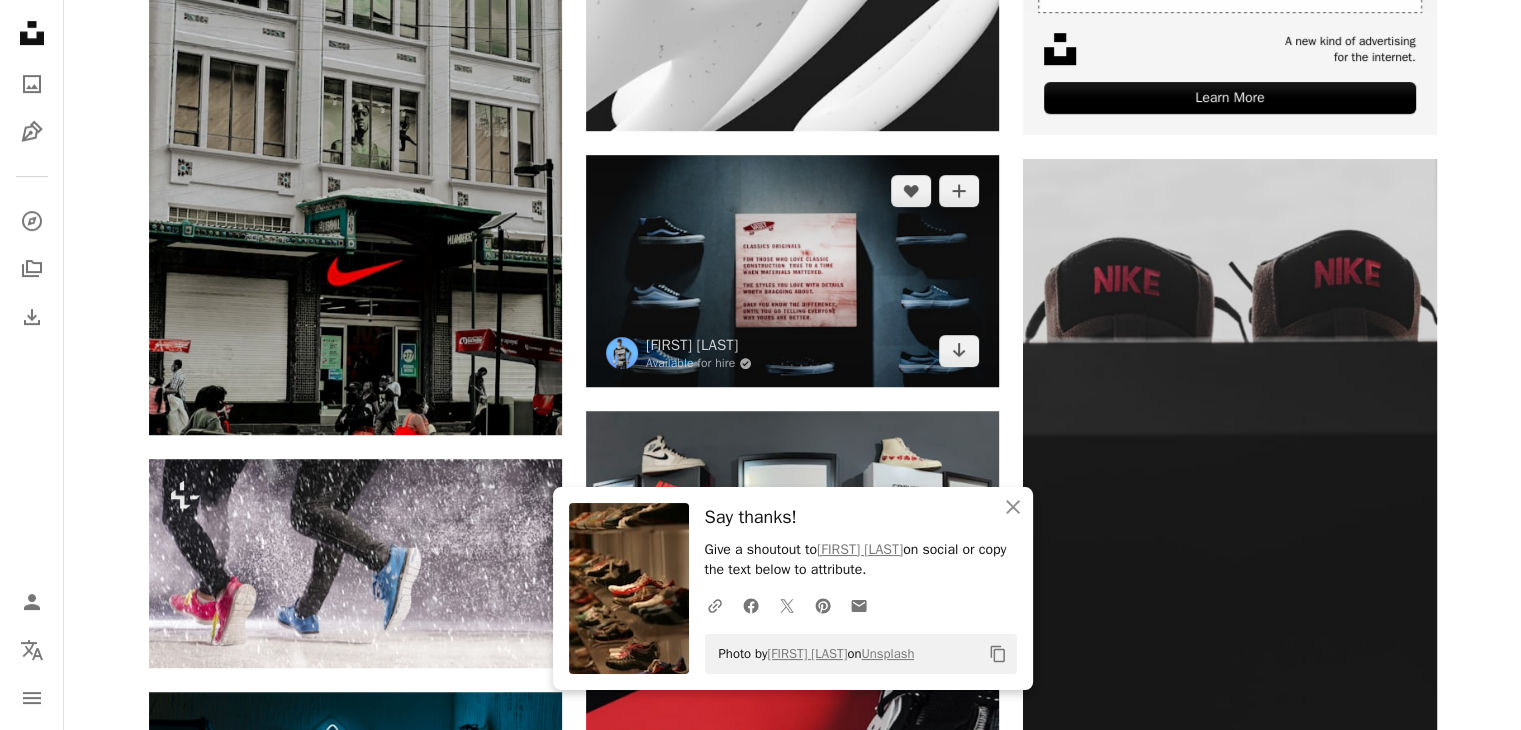 click at bounding box center (792, 271) 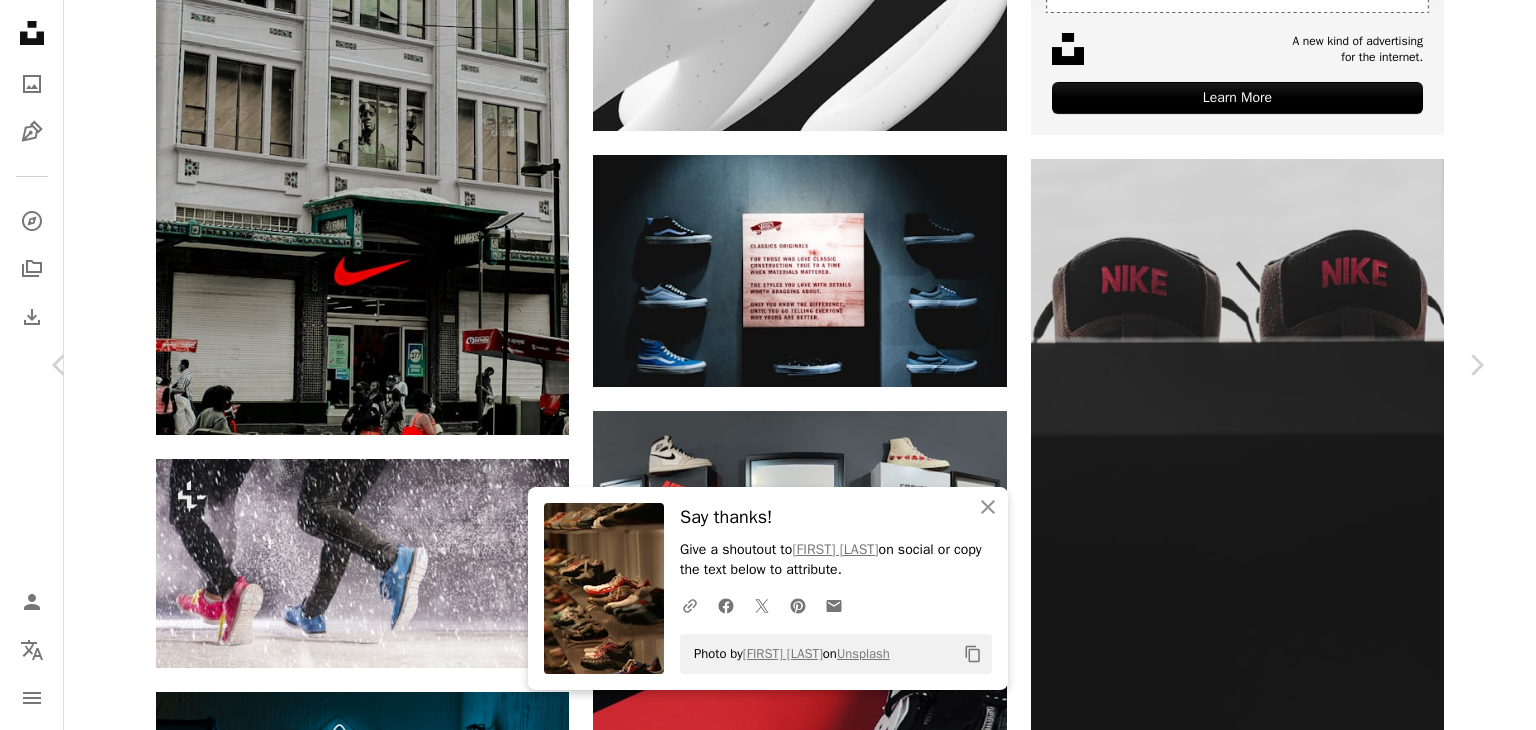 scroll, scrollTop: 3619, scrollLeft: 0, axis: vertical 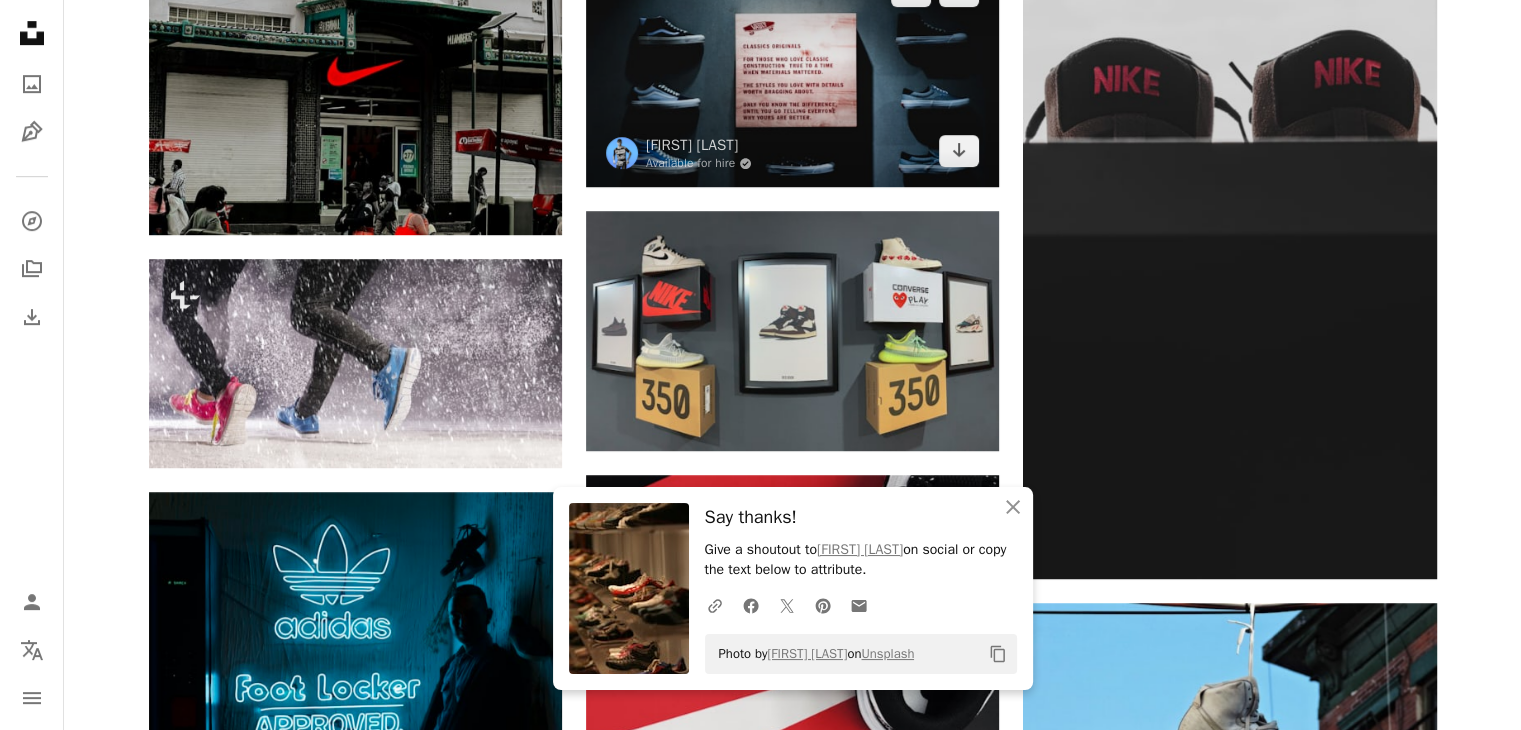 click at bounding box center [792, 71] 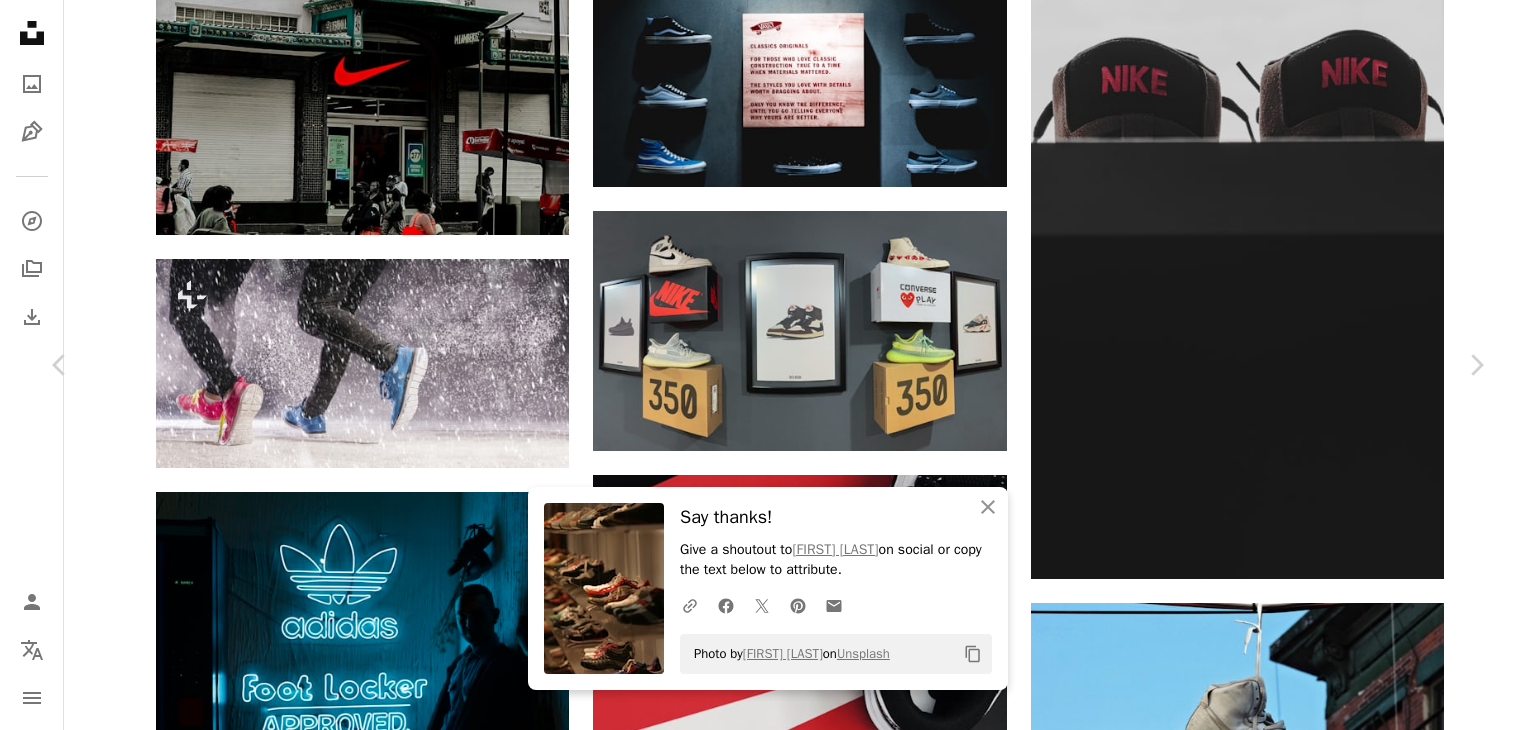 scroll, scrollTop: 2300, scrollLeft: 0, axis: vertical 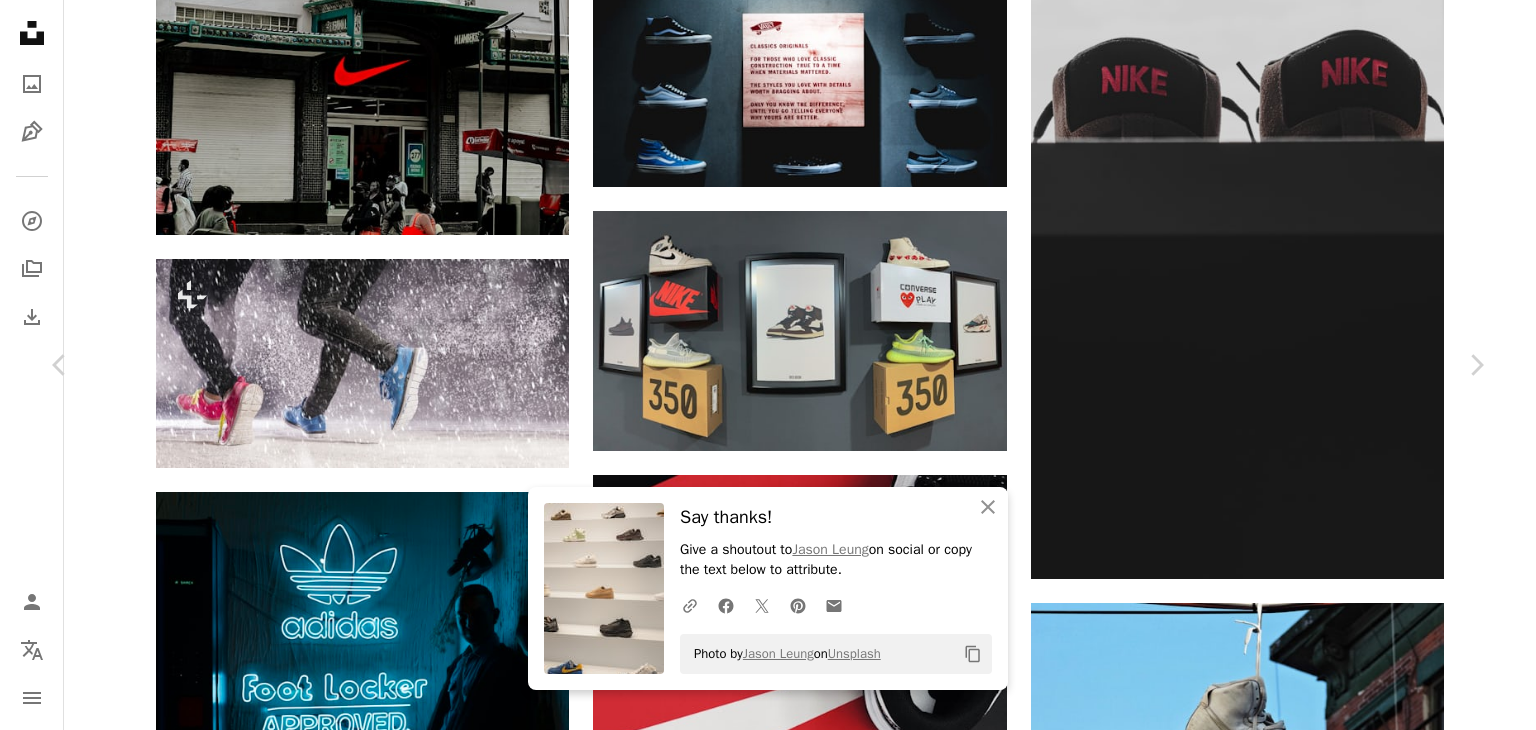 click on "Arrow pointing down" at bounding box center (1337, 6774) 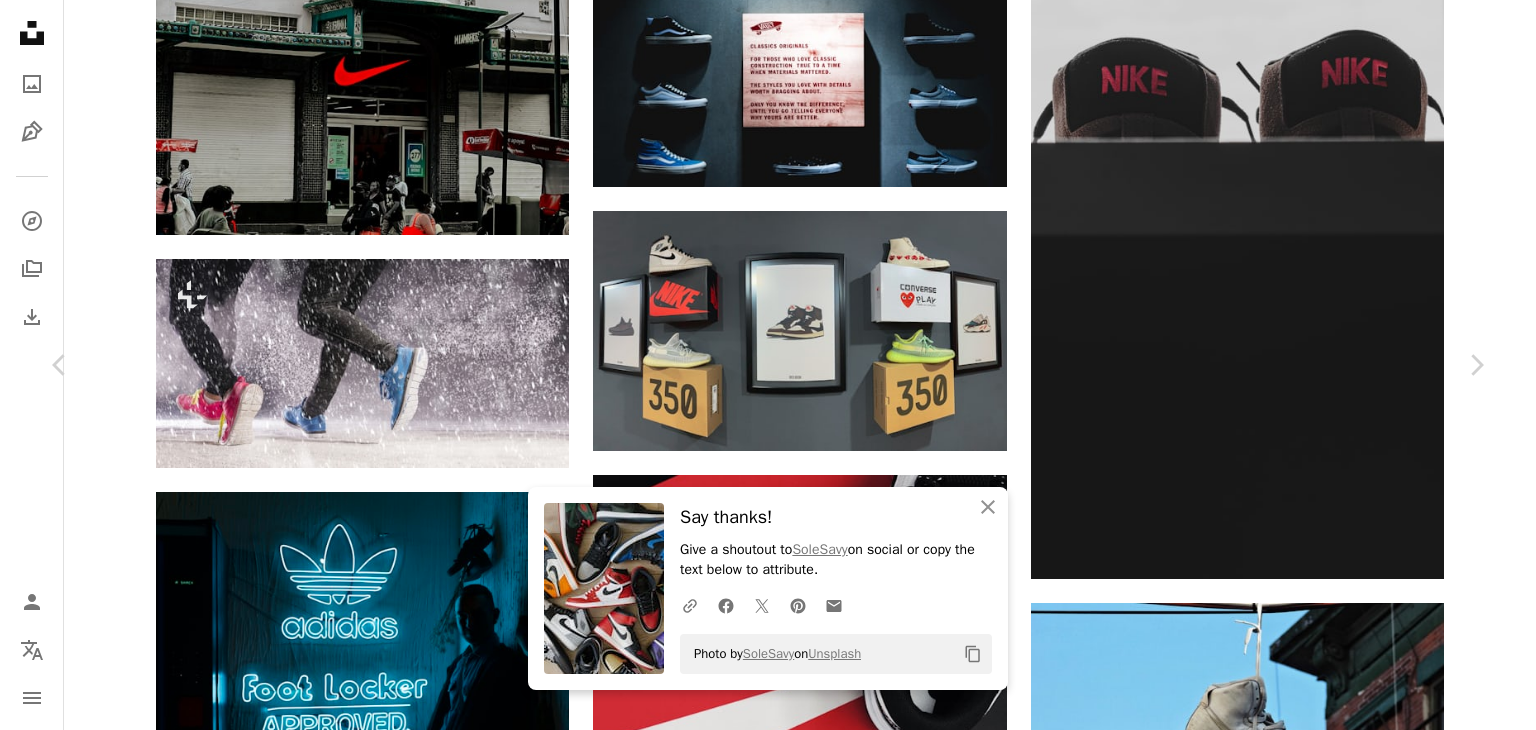 scroll, scrollTop: 3100, scrollLeft: 0, axis: vertical 